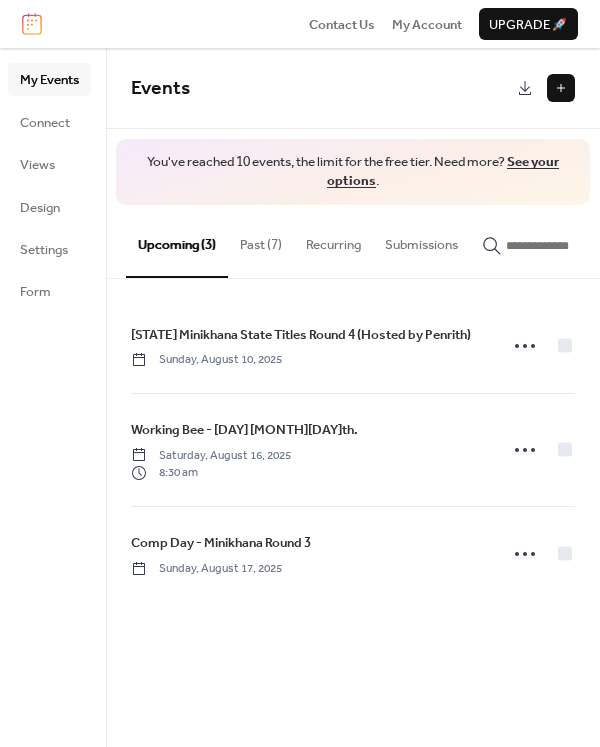 scroll, scrollTop: 0, scrollLeft: 0, axis: both 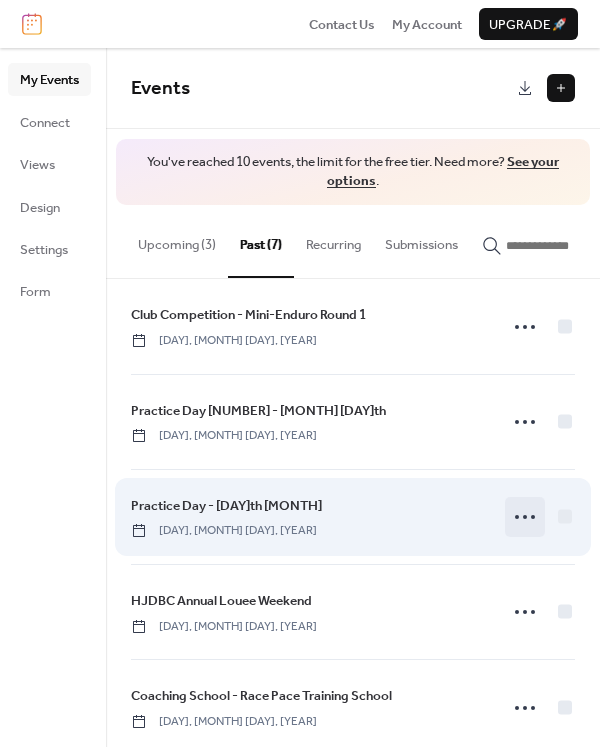 click 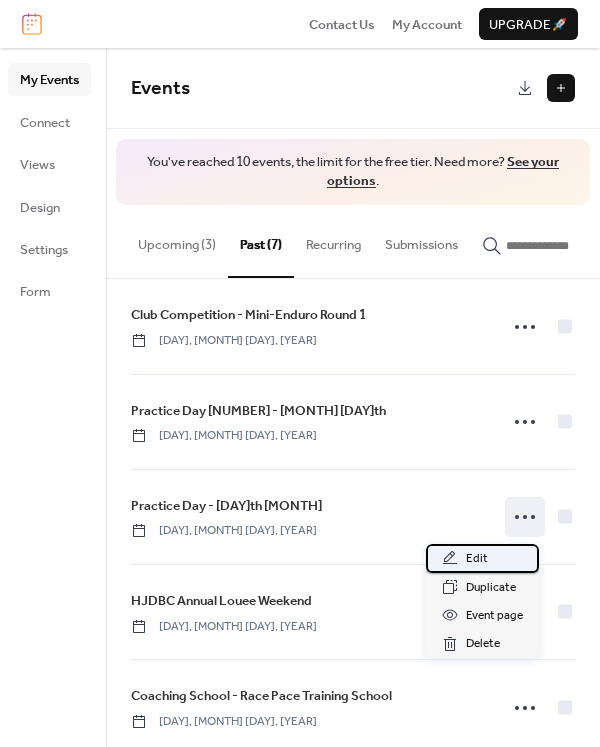 click on "Edit" at bounding box center [477, 559] 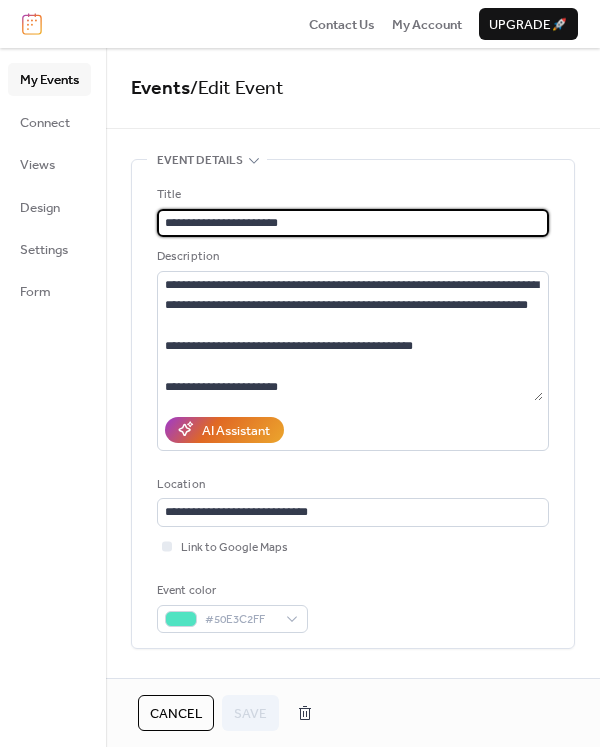 click on "**********" at bounding box center [353, 223] 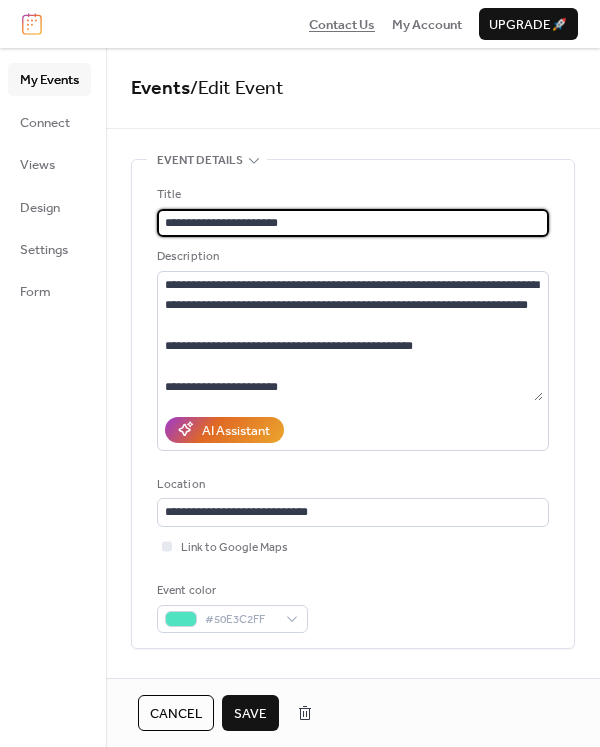 type on "**********" 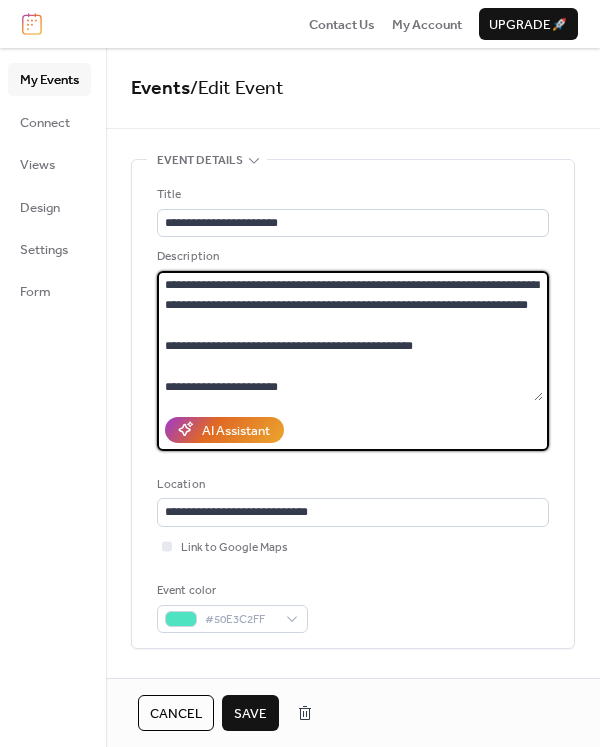 click on "**********" at bounding box center (350, 336) 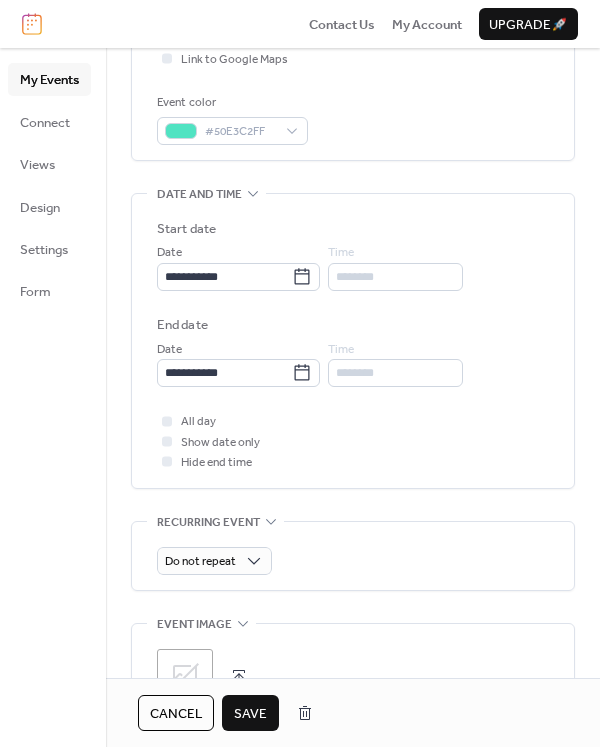 scroll, scrollTop: 495, scrollLeft: 0, axis: vertical 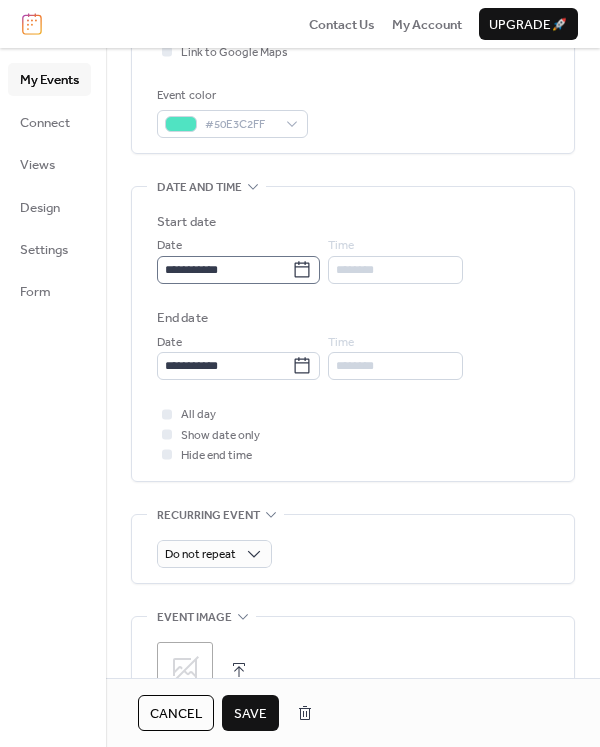 type on "**********" 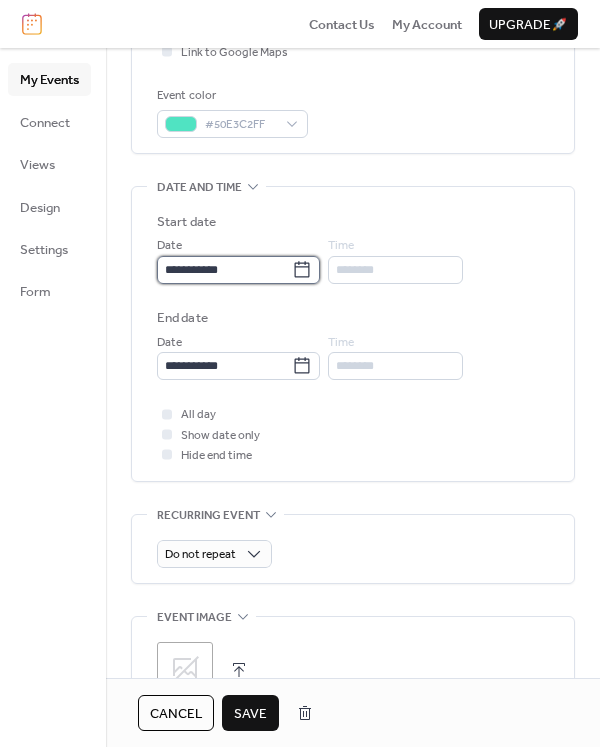 click on "**********" at bounding box center (224, 270) 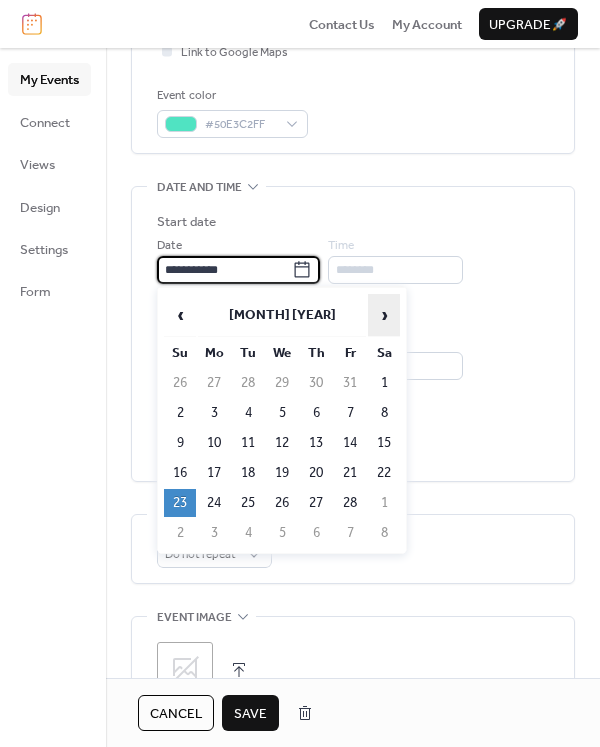 click on "›" at bounding box center (384, 315) 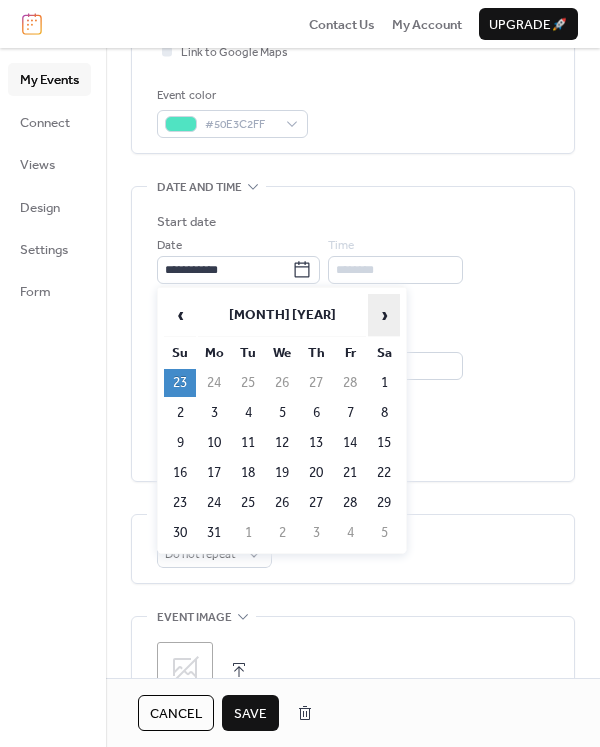 click on "›" at bounding box center [384, 315] 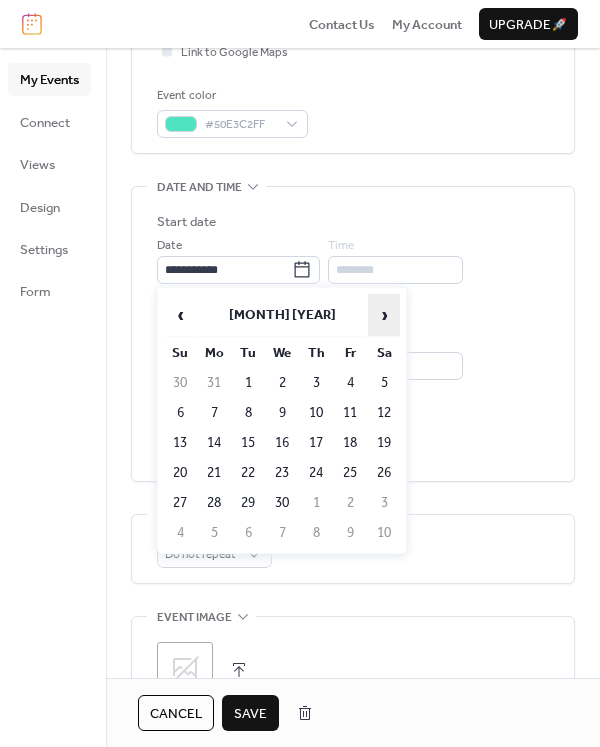 click on "›" at bounding box center [384, 315] 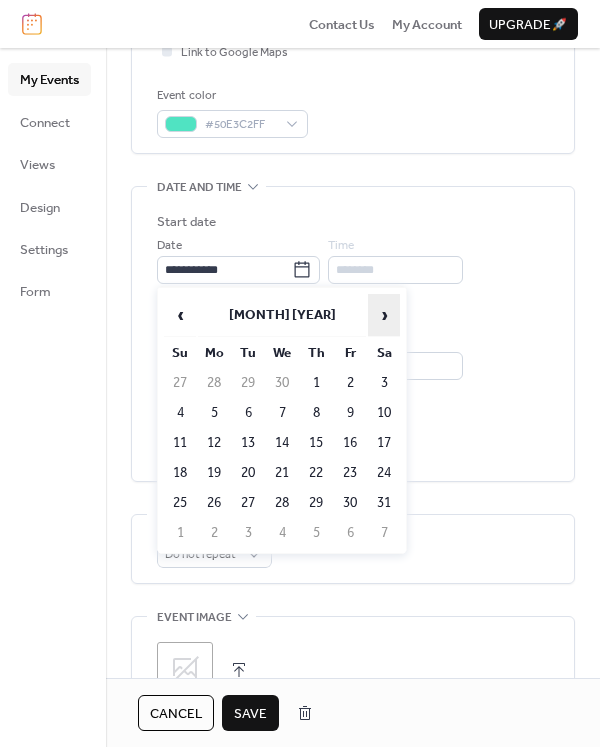 click on "›" at bounding box center (384, 315) 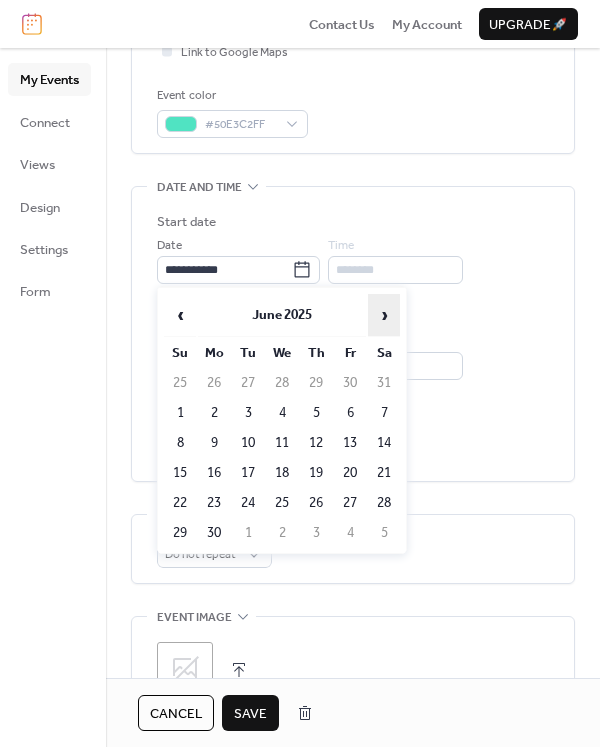 click on "›" at bounding box center (384, 315) 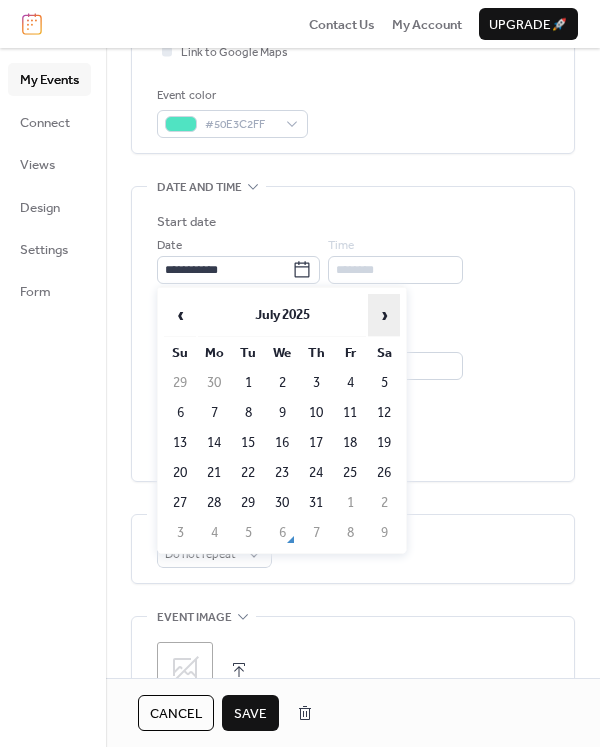 click on "›" at bounding box center [384, 315] 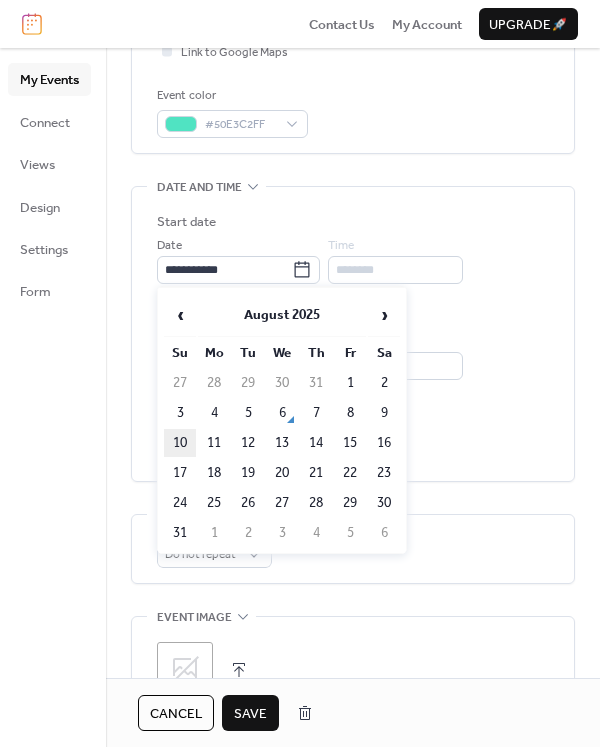click on "10" at bounding box center (180, 443) 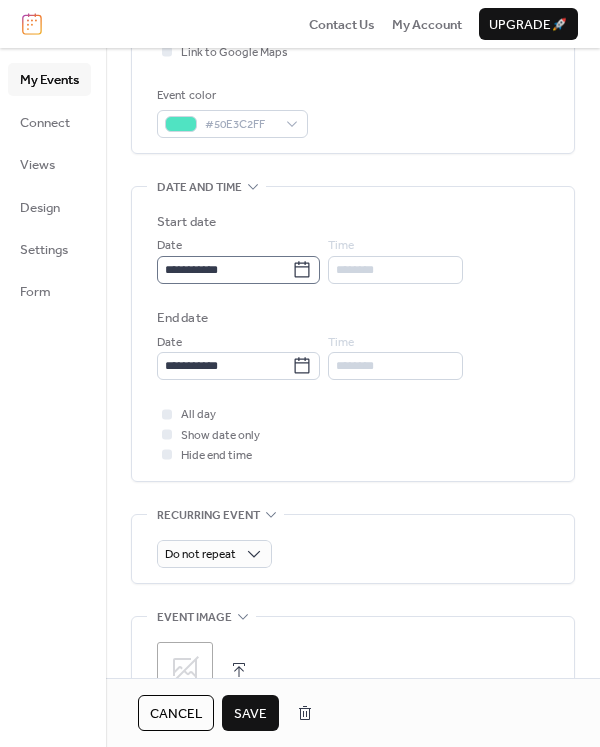 click 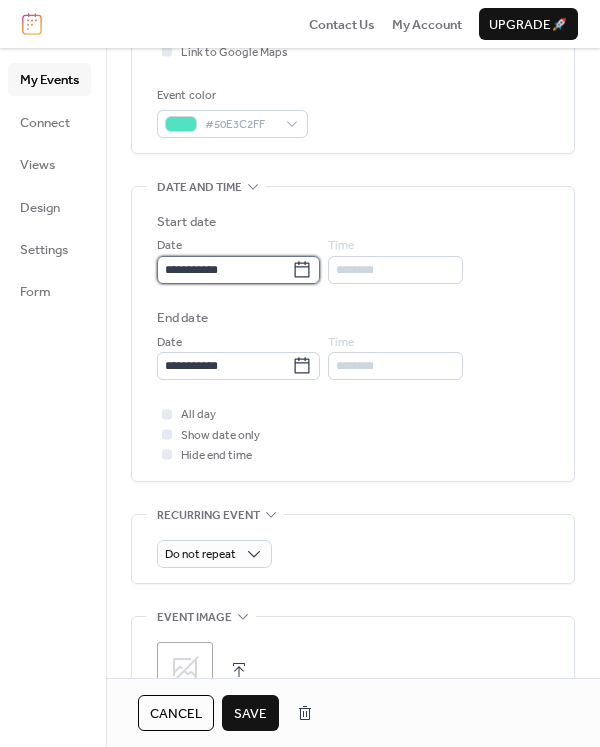 click on "**********" at bounding box center (224, 270) 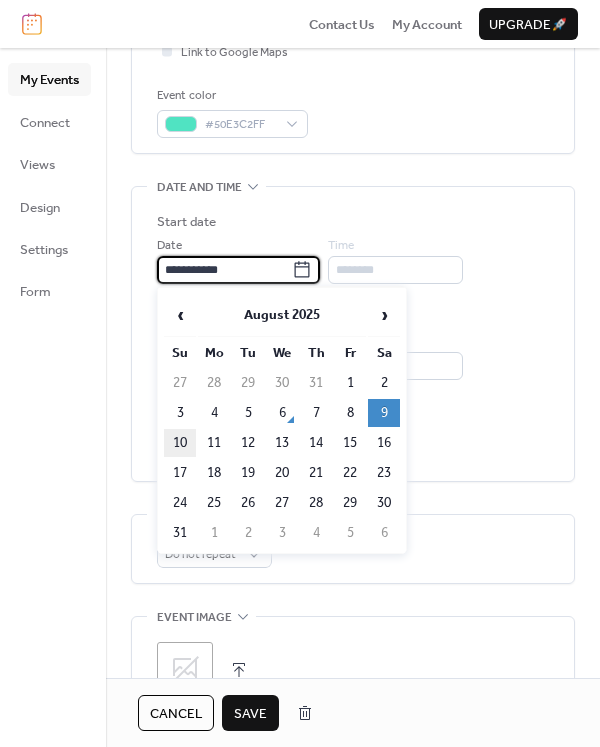click on "10" at bounding box center (180, 443) 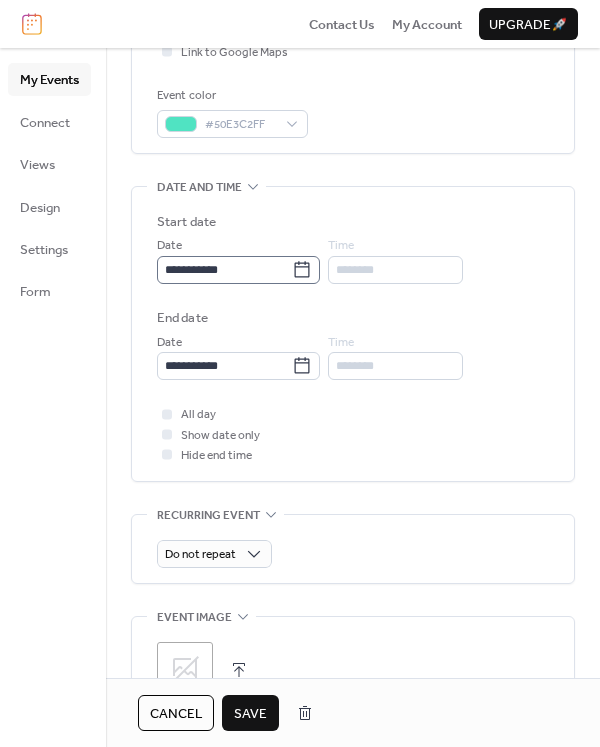 click 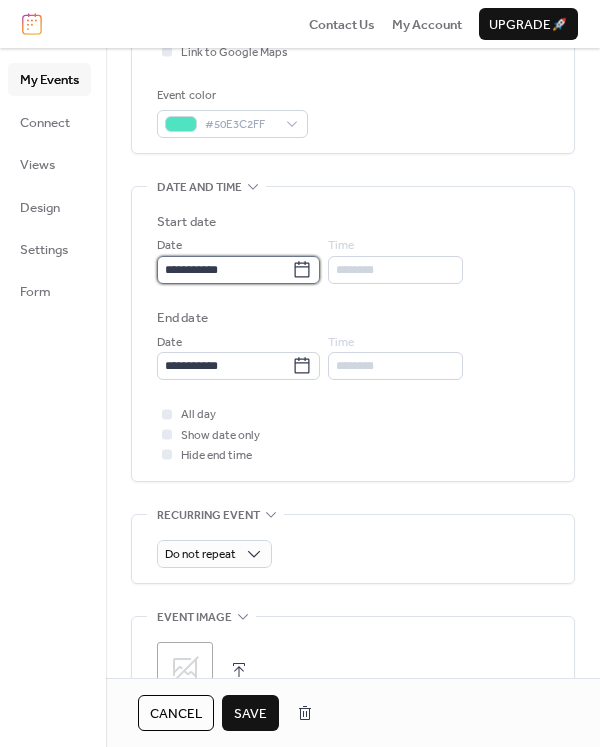 click on "**********" at bounding box center [224, 270] 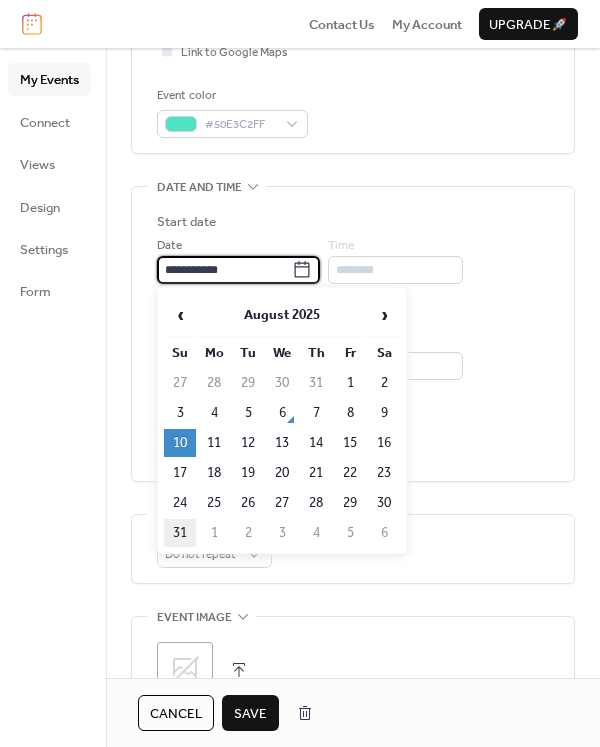 click on "31" at bounding box center (180, 533) 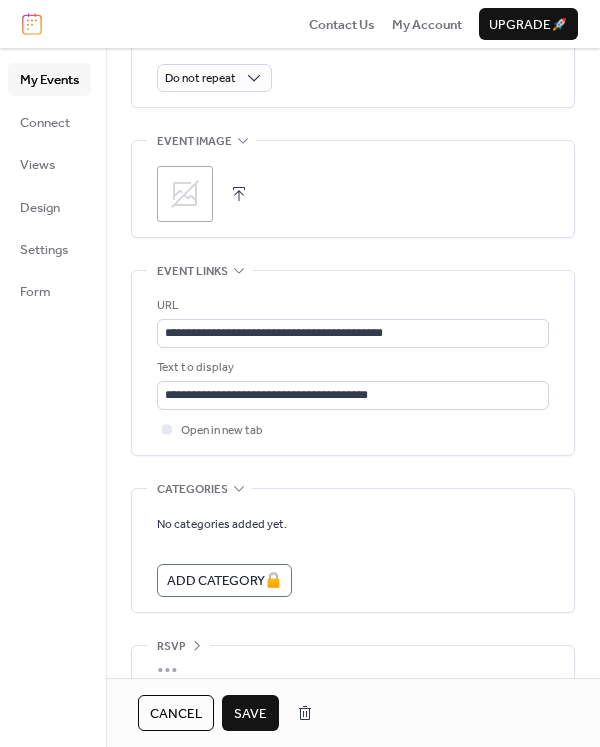 scroll, scrollTop: 994, scrollLeft: 0, axis: vertical 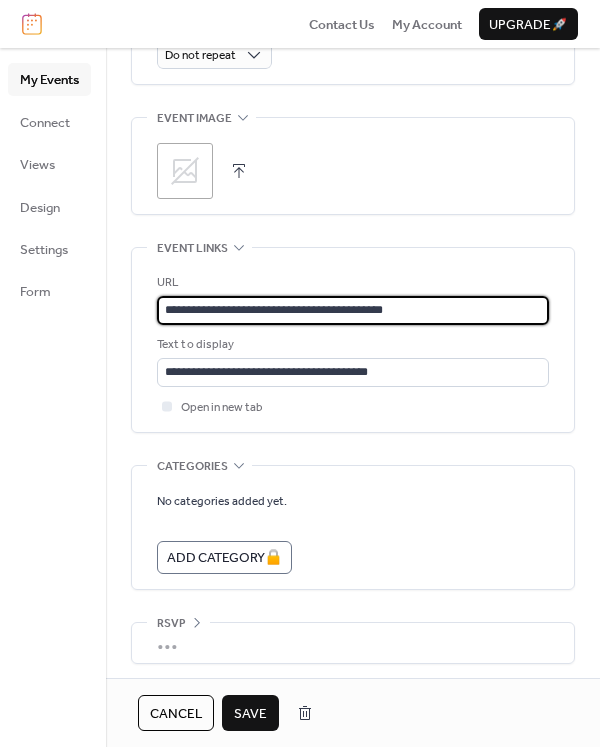 drag, startPoint x: 434, startPoint y: 307, endPoint x: 300, endPoint y: 312, distance: 134.09325 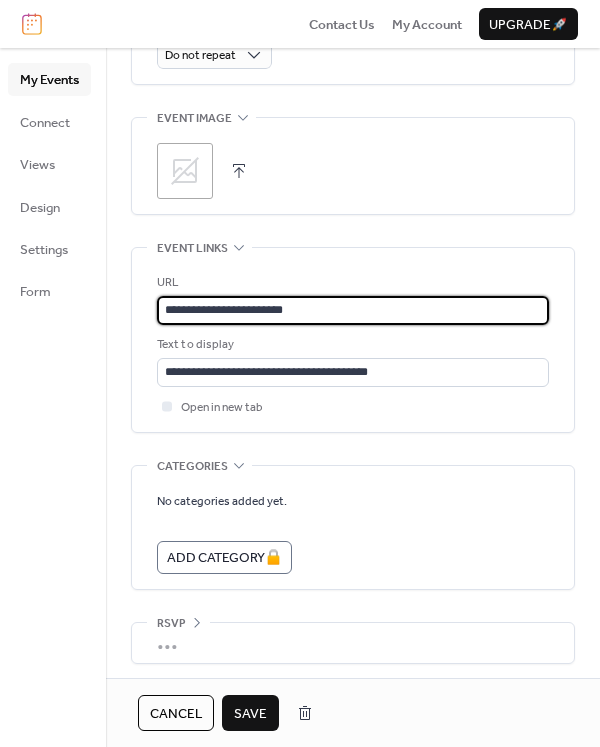 type on "**********" 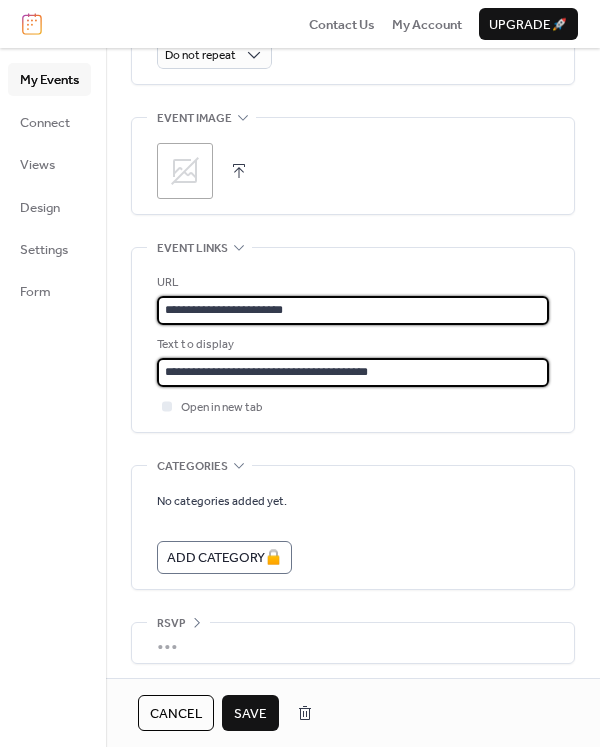 scroll, scrollTop: 0, scrollLeft: 0, axis: both 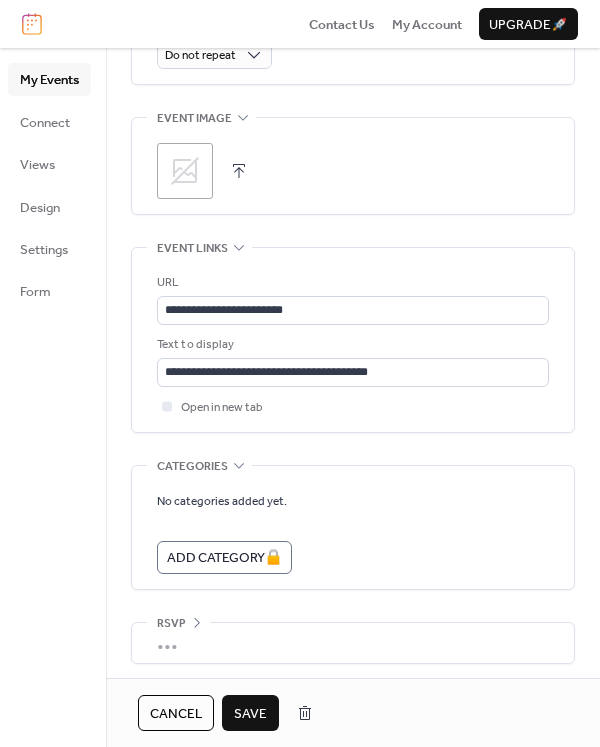 click on "**********" at bounding box center (353, -76) 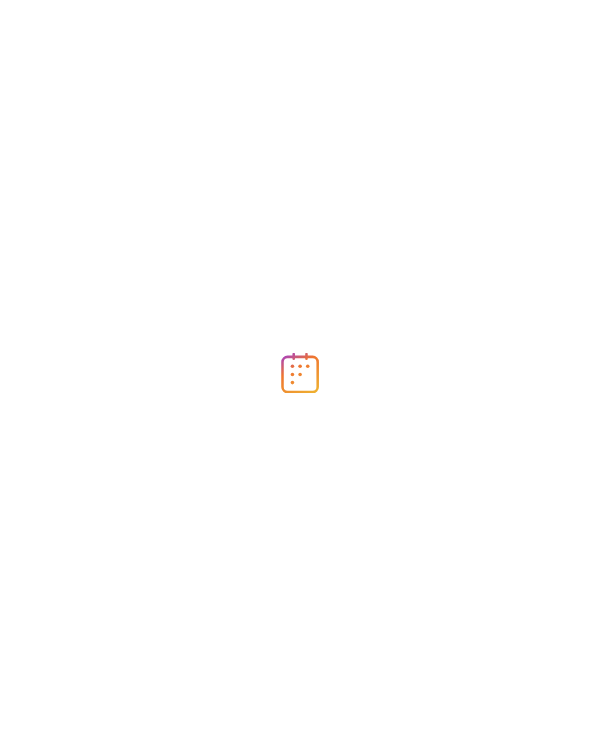 scroll, scrollTop: 0, scrollLeft: 0, axis: both 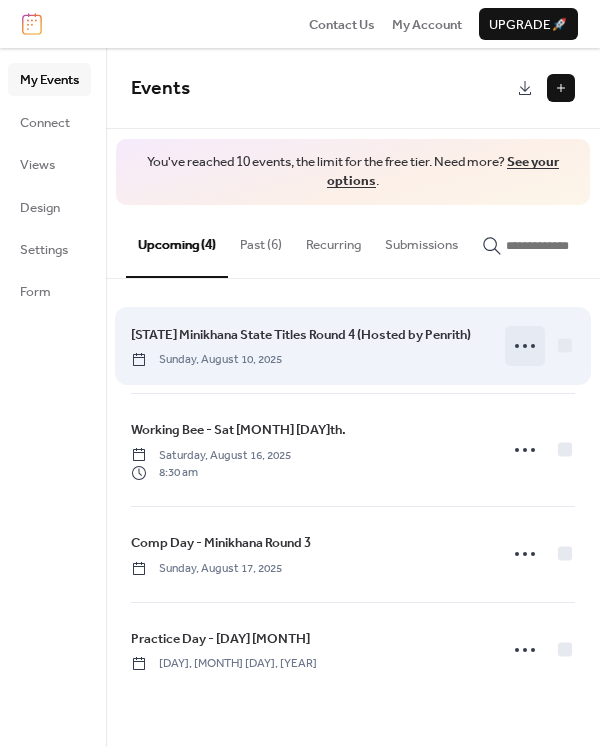 click 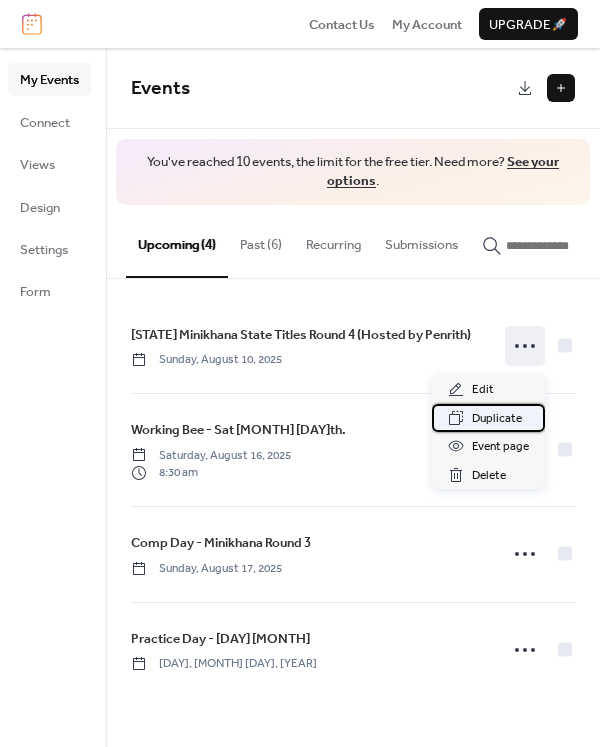 click on "Duplicate" at bounding box center [497, 419] 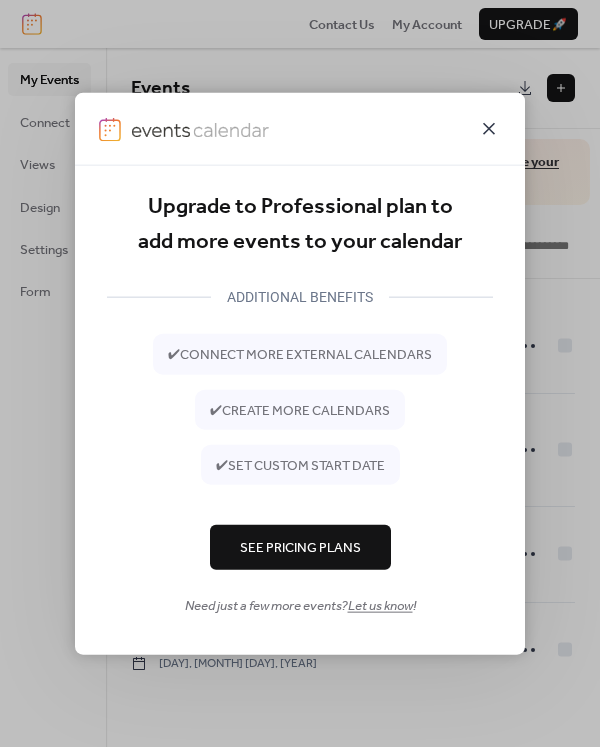 click 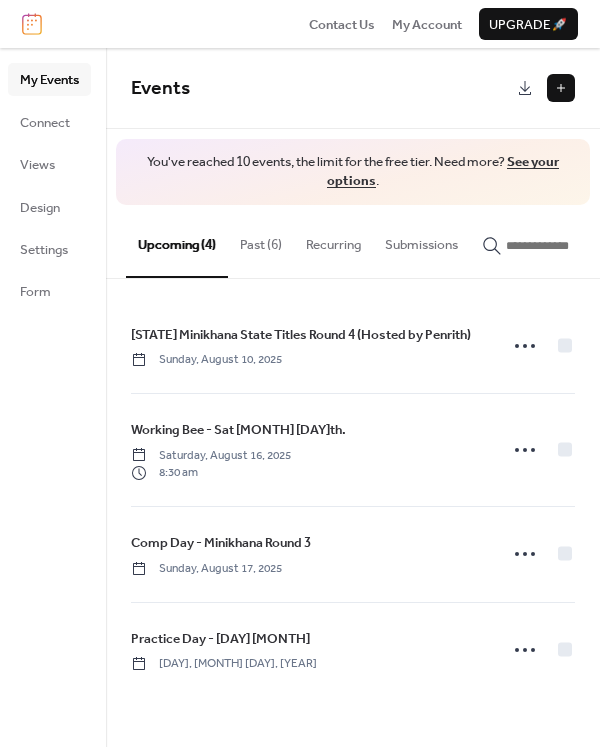 click on "Past (6)" at bounding box center [261, 240] 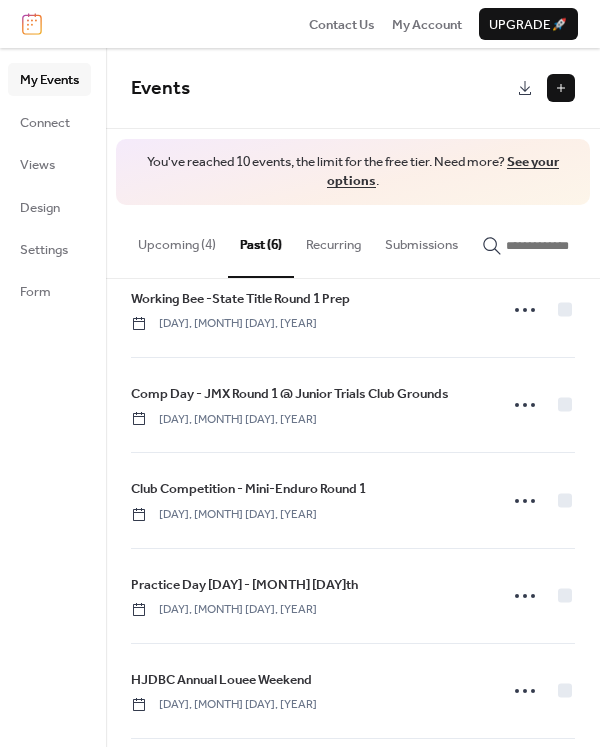 scroll, scrollTop: 0, scrollLeft: 0, axis: both 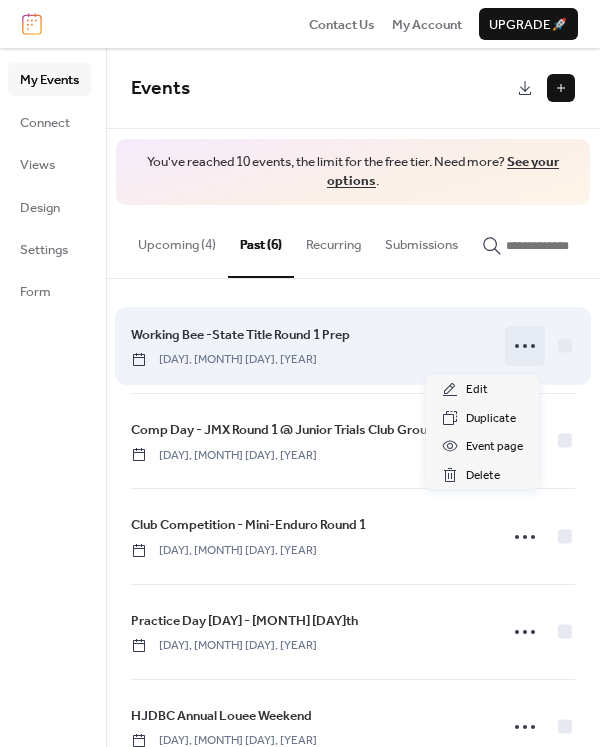 click 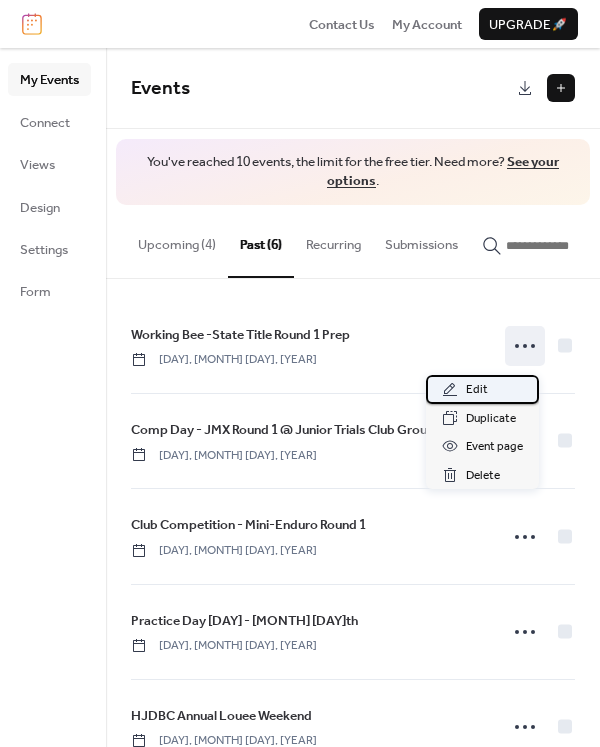 click on "Edit" at bounding box center [477, 390] 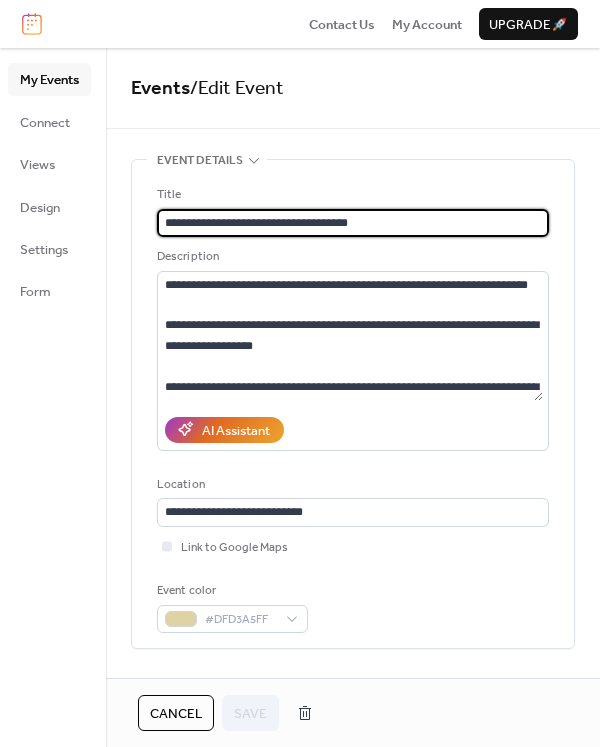 scroll, scrollTop: 0, scrollLeft: 0, axis: both 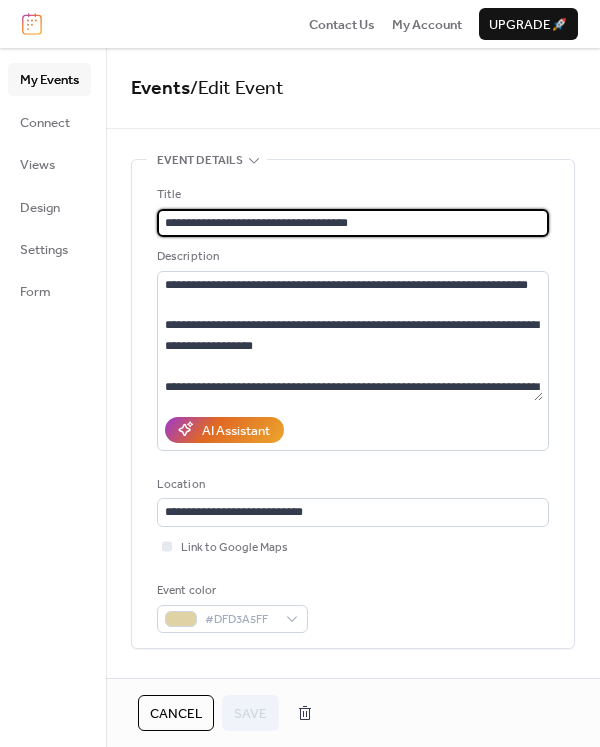 drag, startPoint x: 242, startPoint y: 218, endPoint x: 325, endPoint y: 228, distance: 83.60024 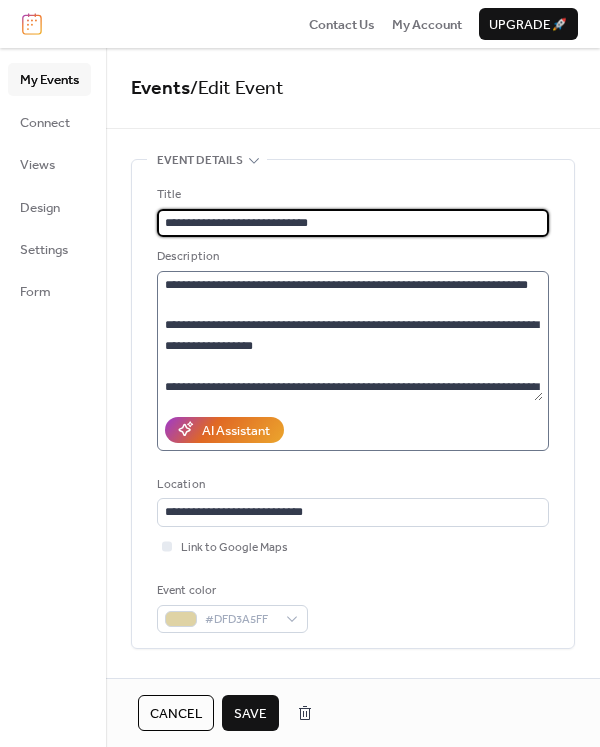 type on "**********" 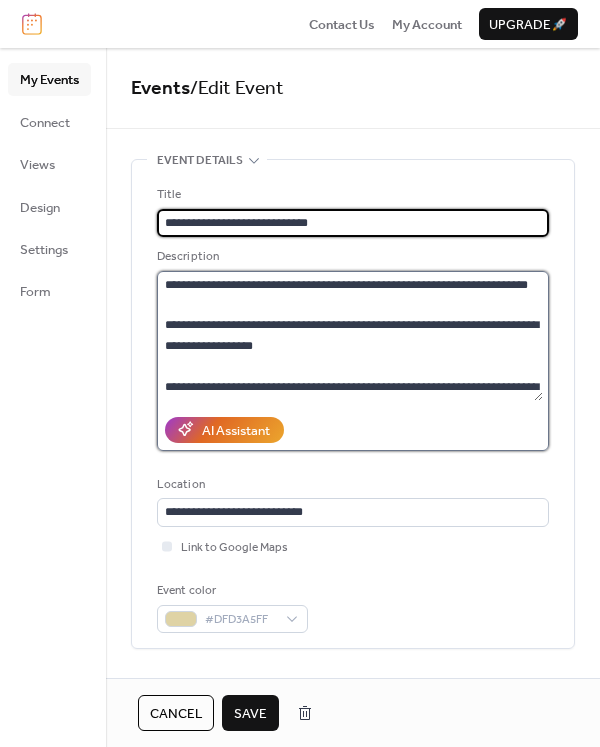 scroll, scrollTop: 0, scrollLeft: 0, axis: both 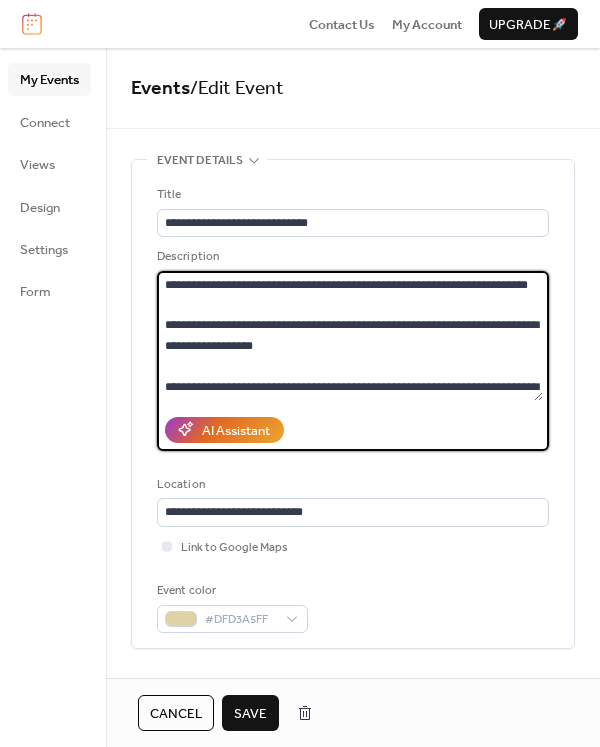 drag, startPoint x: 285, startPoint y: 365, endPoint x: 163, endPoint y: 281, distance: 148.12157 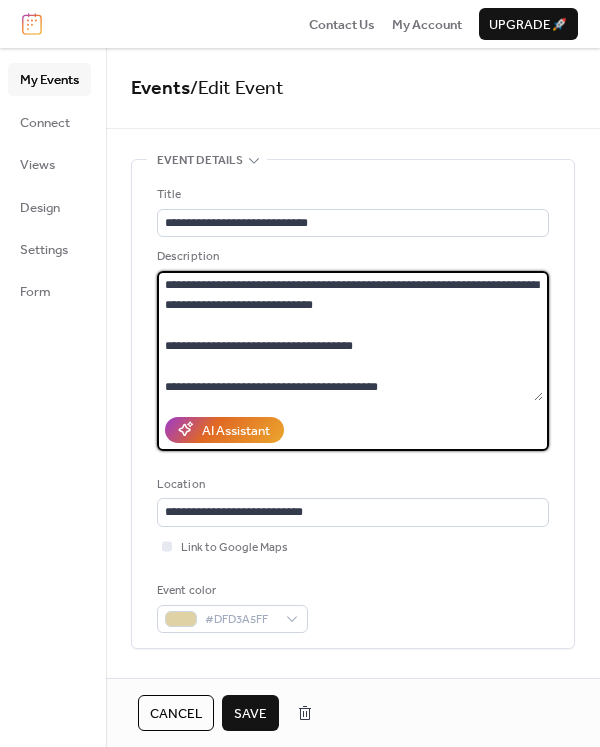 click on "**********" at bounding box center (350, 336) 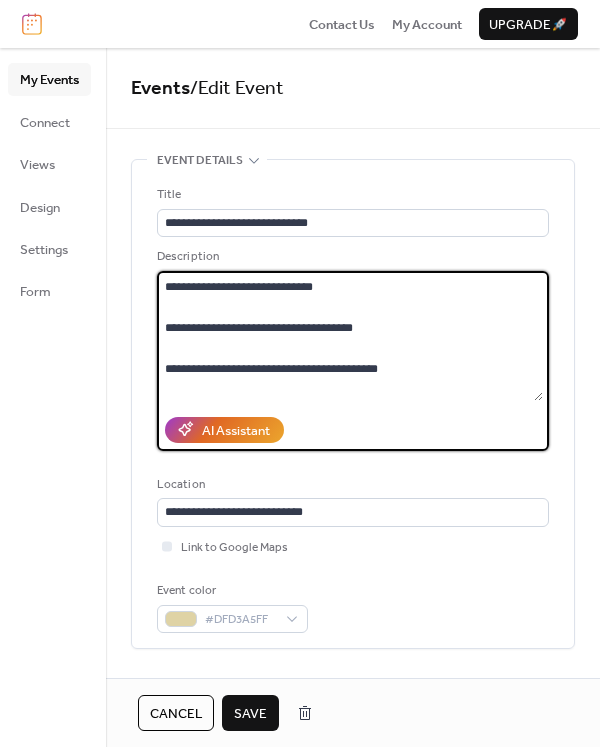 scroll, scrollTop: 38, scrollLeft: 0, axis: vertical 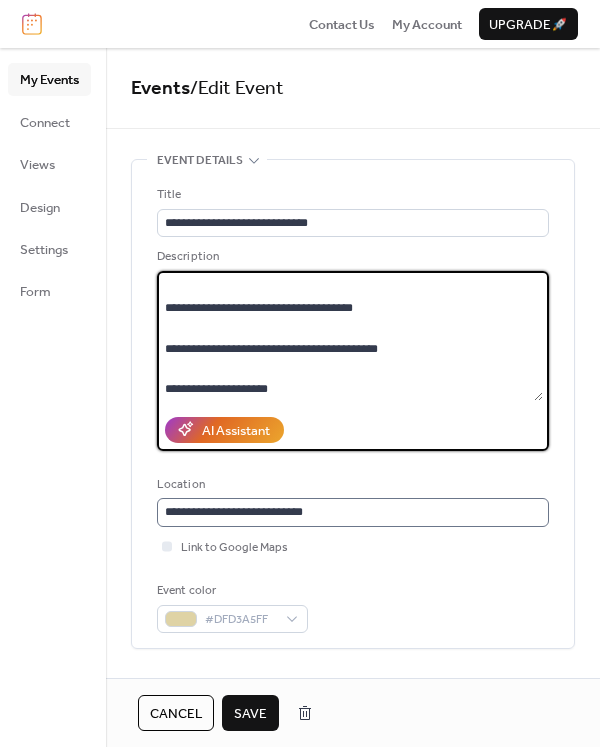 type on "**********" 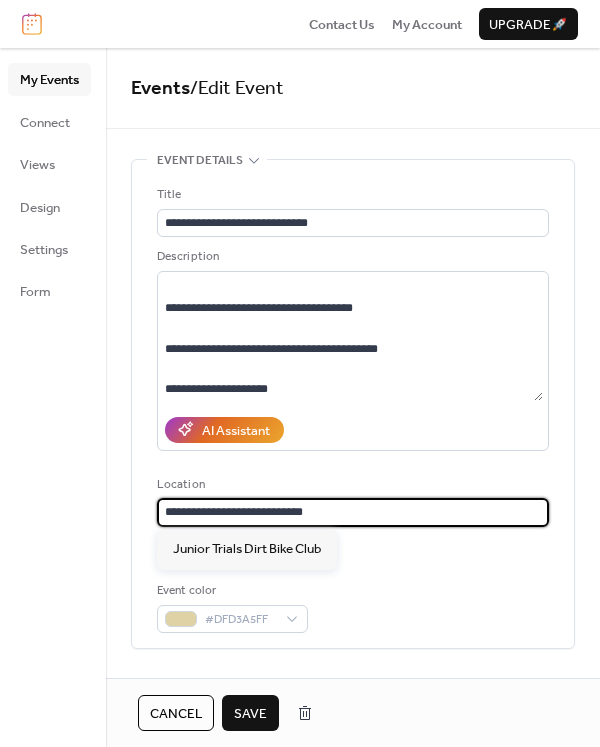 drag, startPoint x: 329, startPoint y: 506, endPoint x: 84, endPoint y: 492, distance: 245.39967 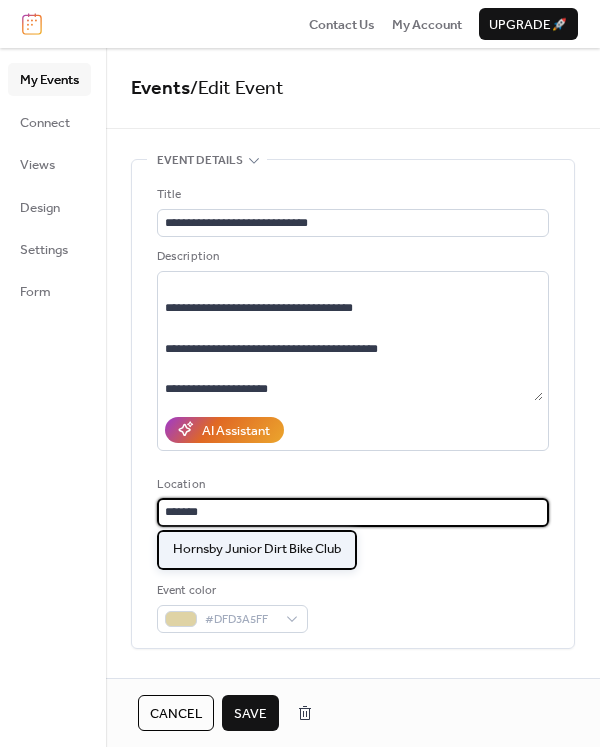 click on "Hornsby Junior Dirt Bike Club" at bounding box center (257, 550) 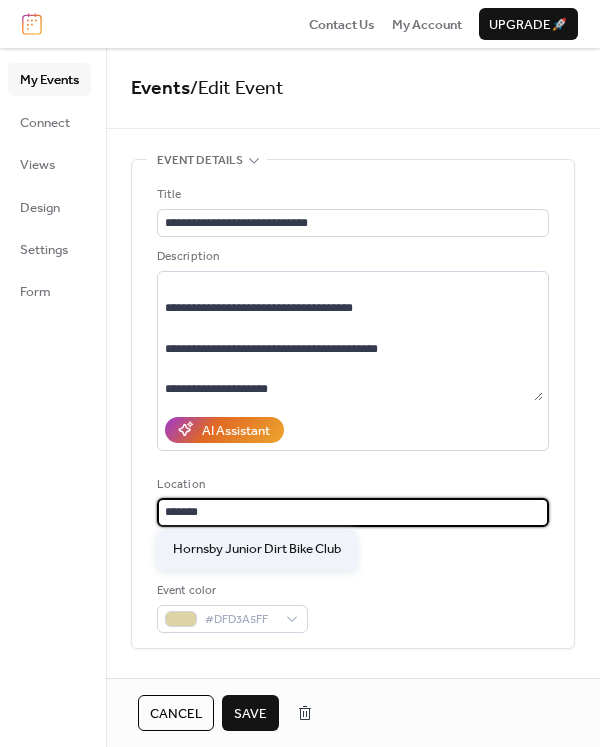 type on "**********" 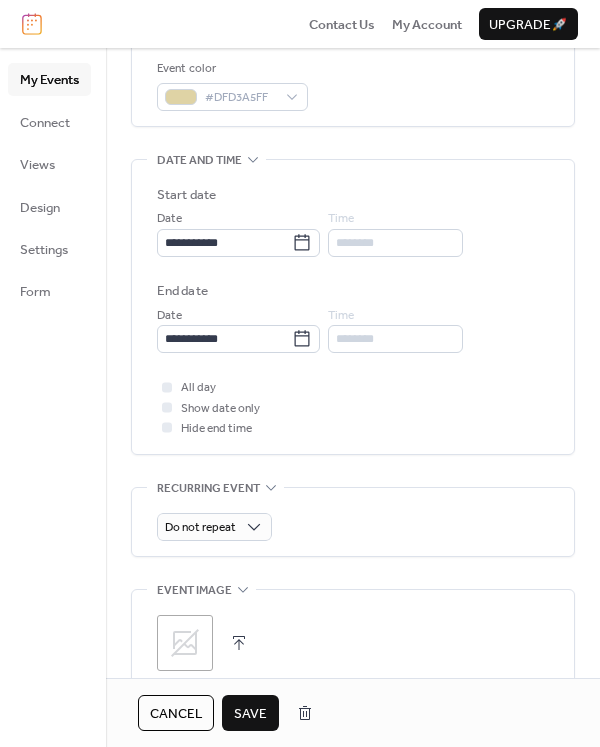 scroll, scrollTop: 534, scrollLeft: 0, axis: vertical 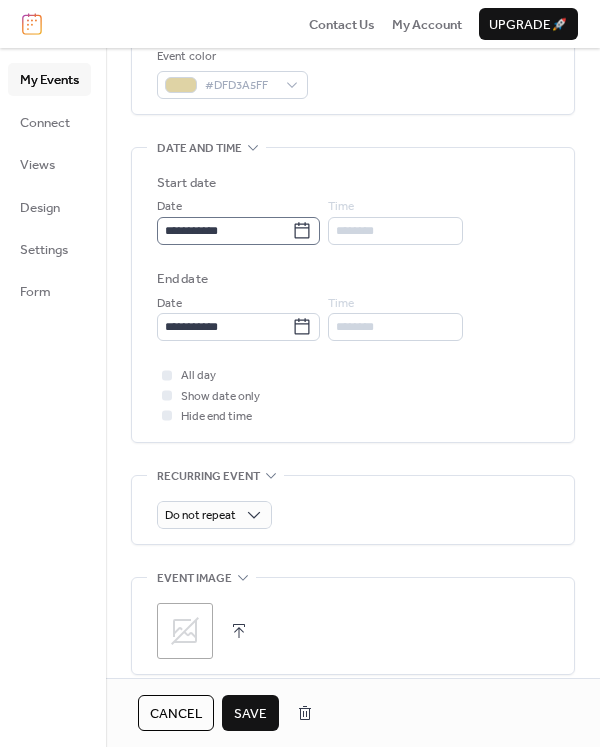 click 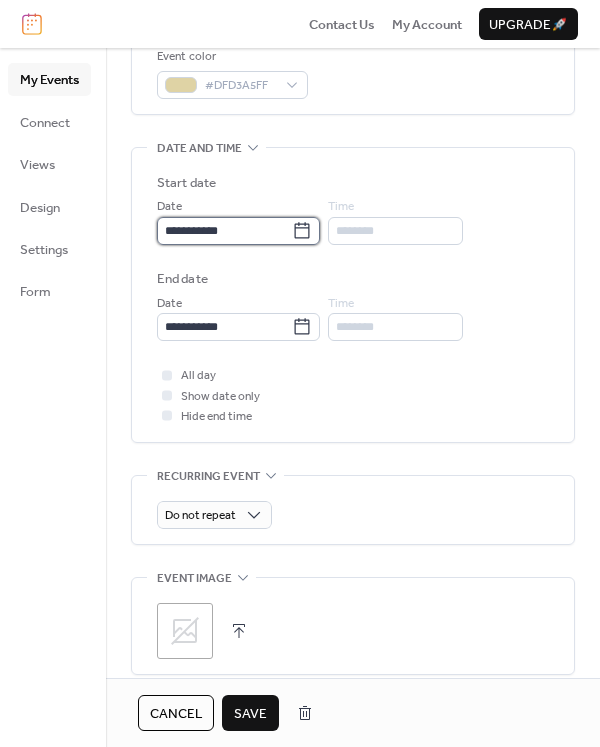 click on "**********" at bounding box center (224, 231) 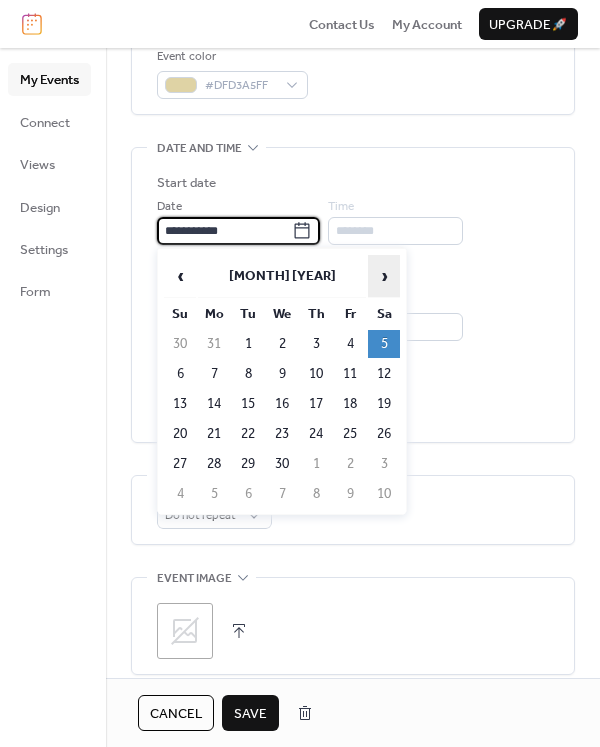 click on "›" at bounding box center (384, 276) 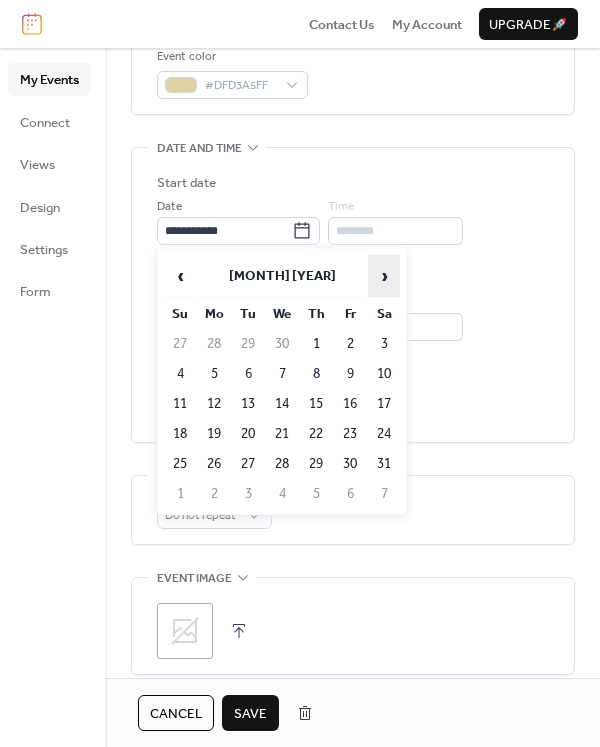 click on "›" at bounding box center (384, 276) 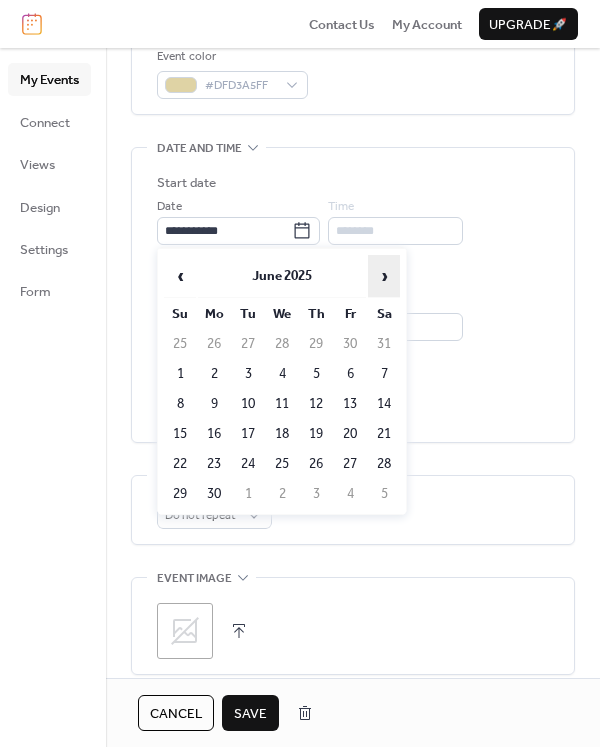click on "›" at bounding box center [384, 276] 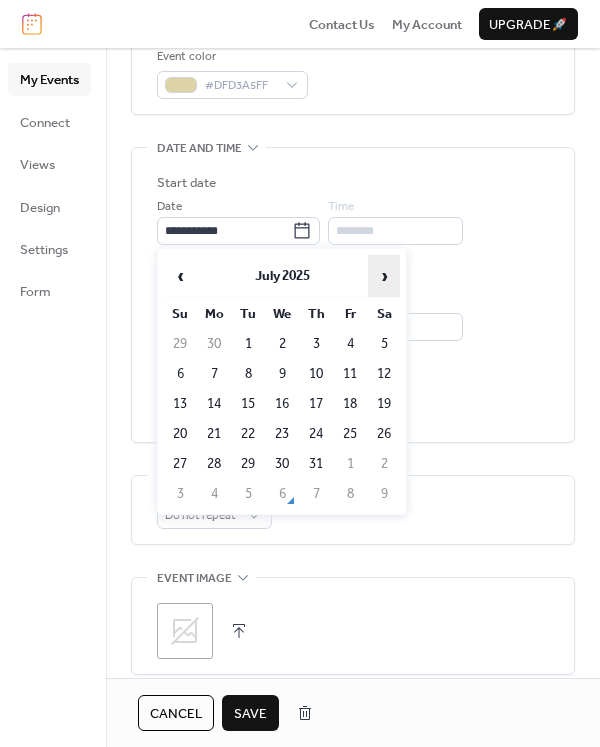 click on "›" at bounding box center [384, 276] 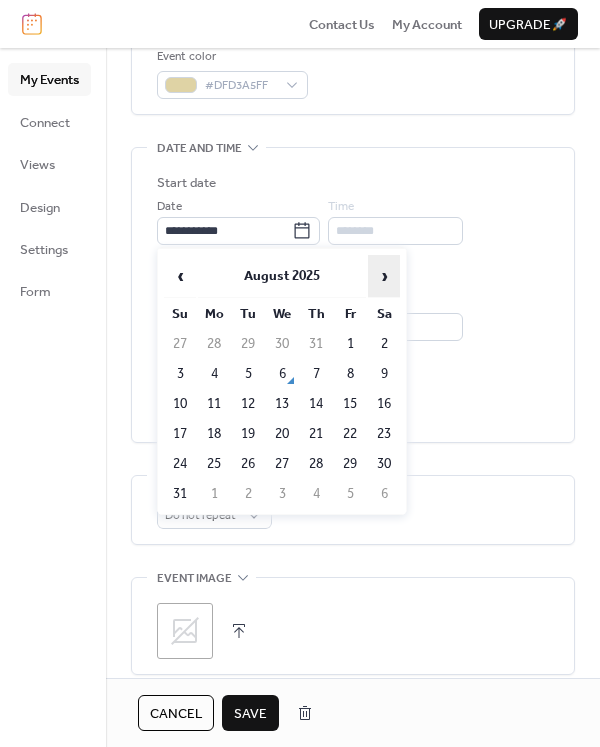 click on "›" at bounding box center (384, 276) 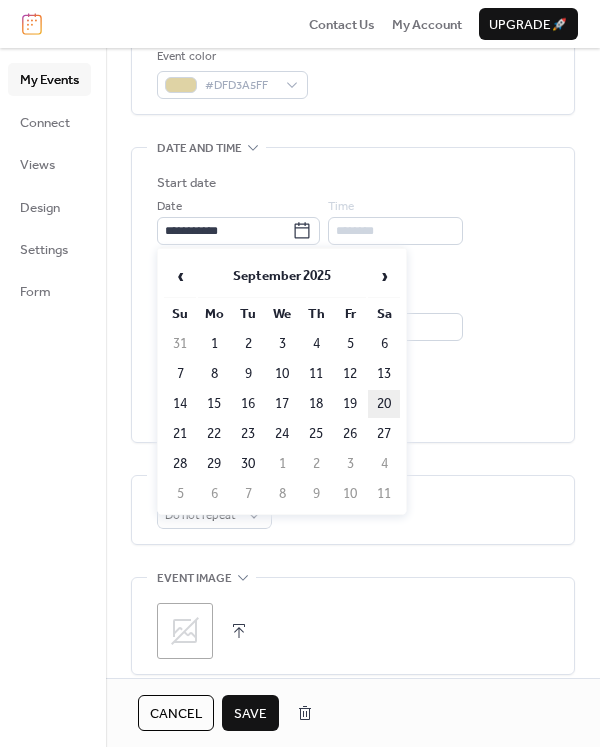 click on "20" at bounding box center (384, 404) 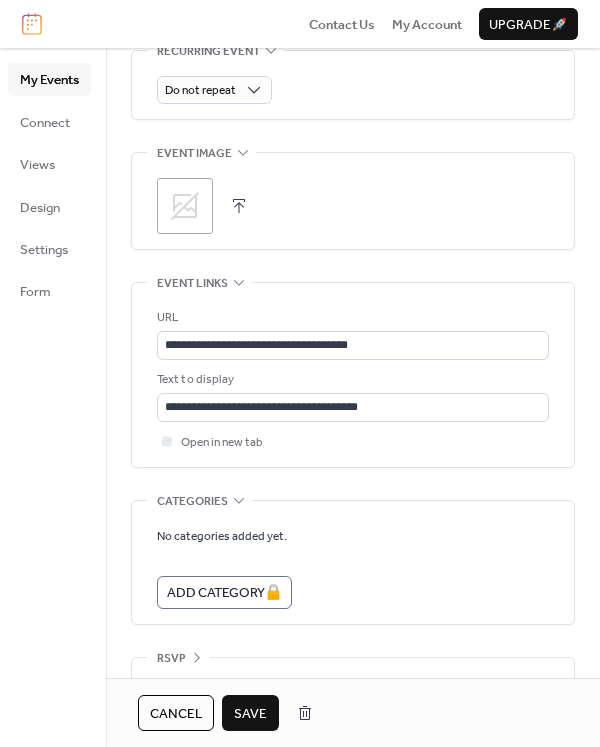scroll, scrollTop: 994, scrollLeft: 0, axis: vertical 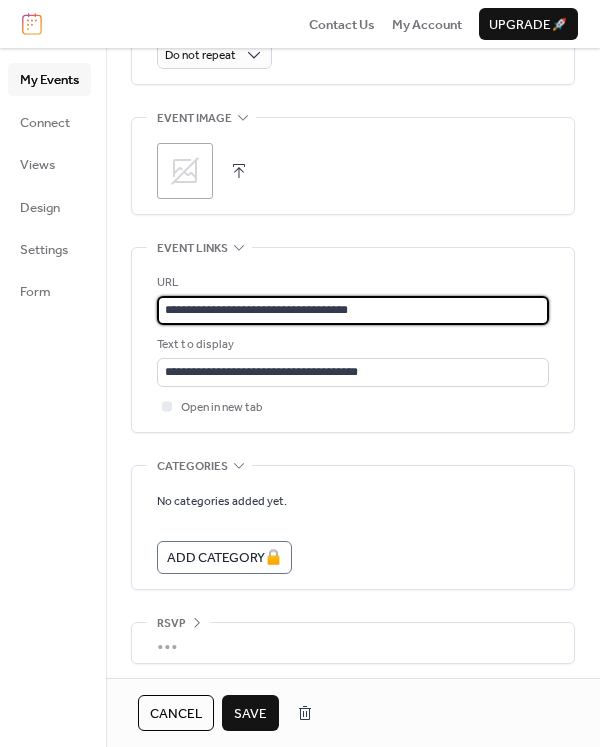 drag, startPoint x: 404, startPoint y: 302, endPoint x: -139, endPoint y: 294, distance: 543.0589 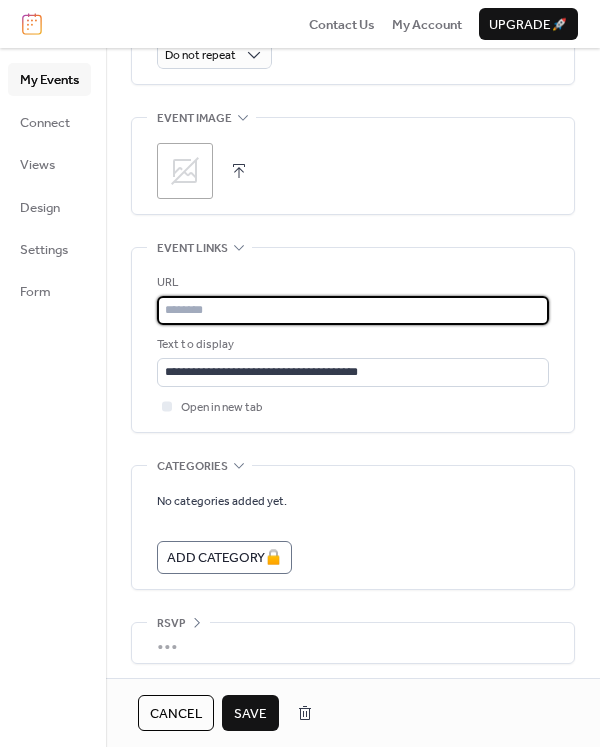 type 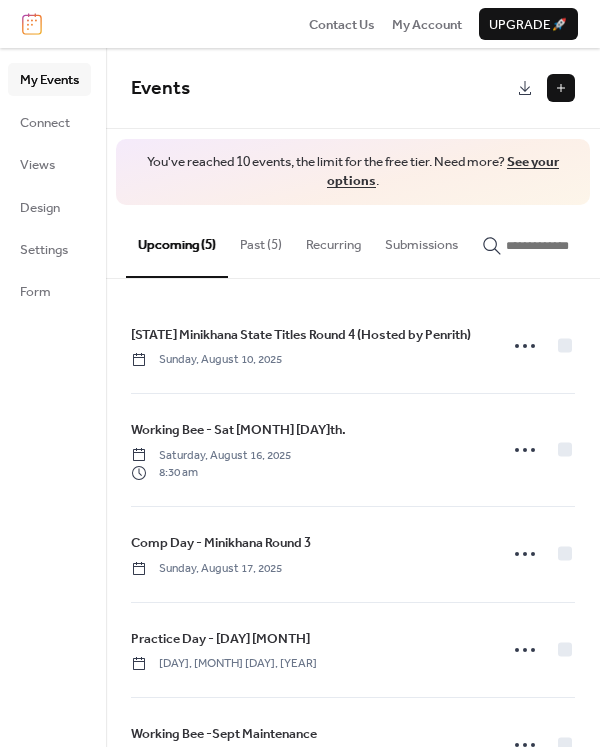 click on "Past (5)" at bounding box center (261, 240) 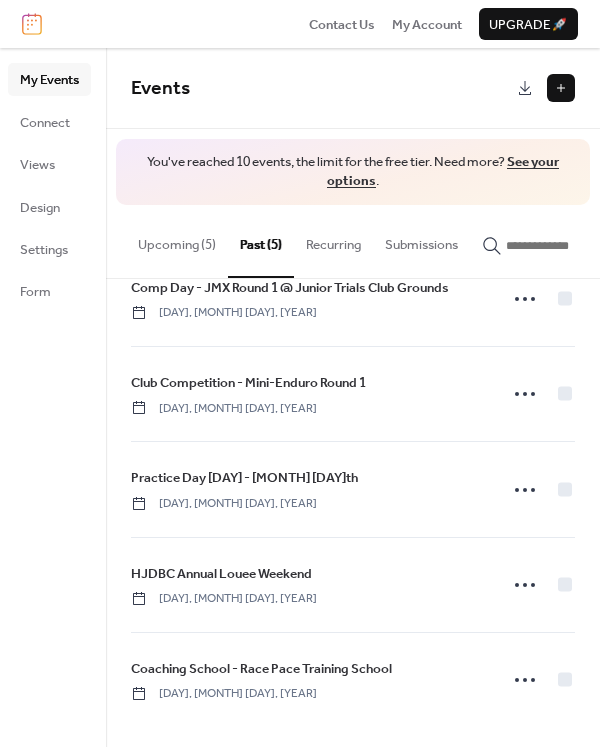 scroll, scrollTop: 0, scrollLeft: 0, axis: both 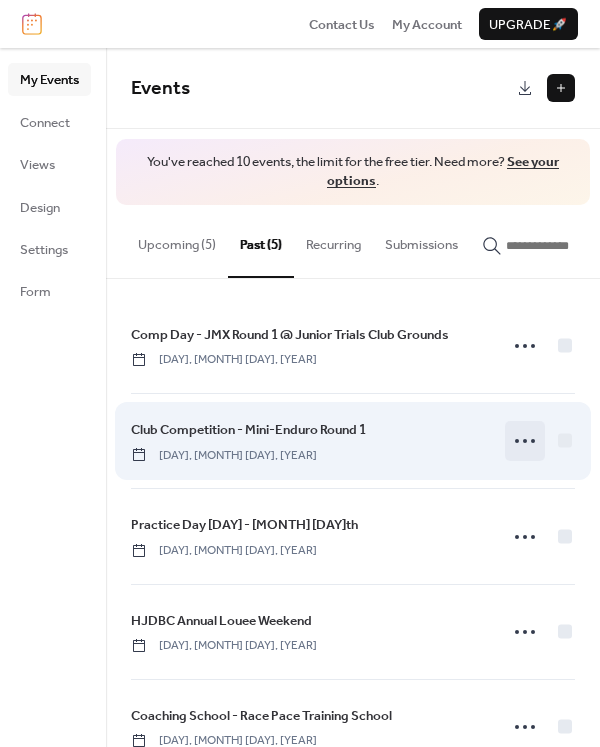 click 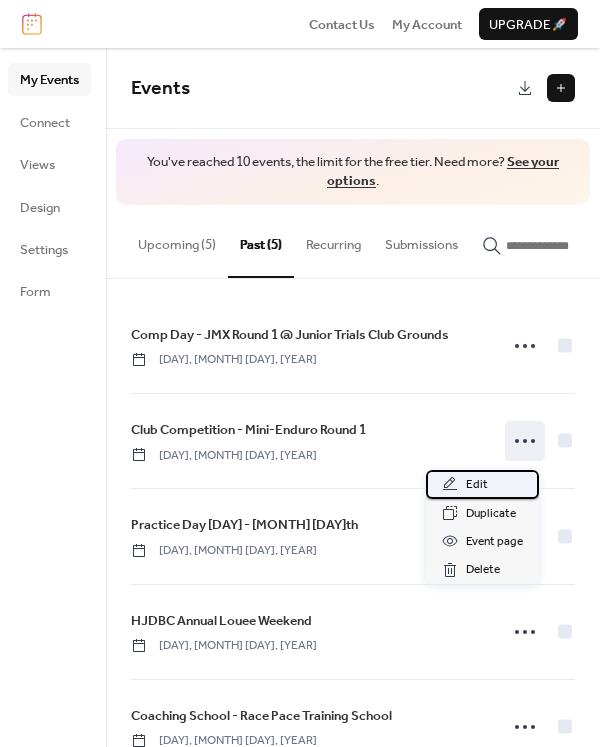 click on "Edit" at bounding box center (482, 484) 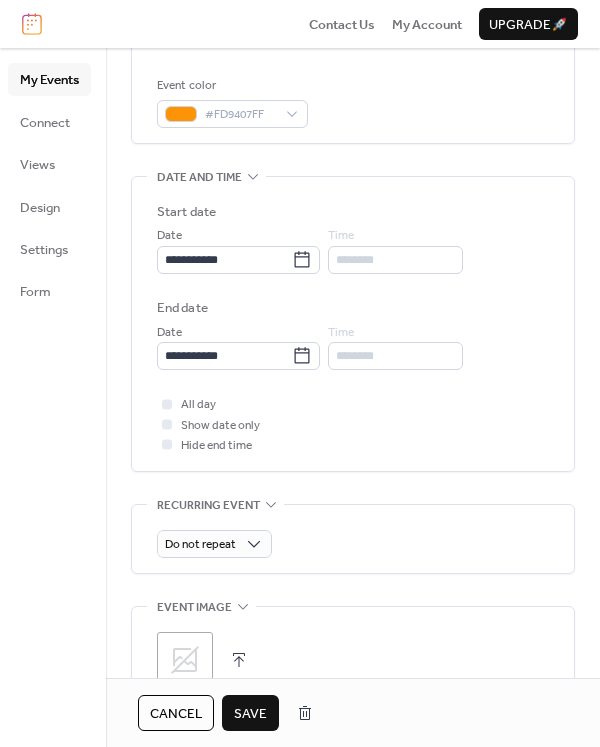 scroll, scrollTop: 536, scrollLeft: 0, axis: vertical 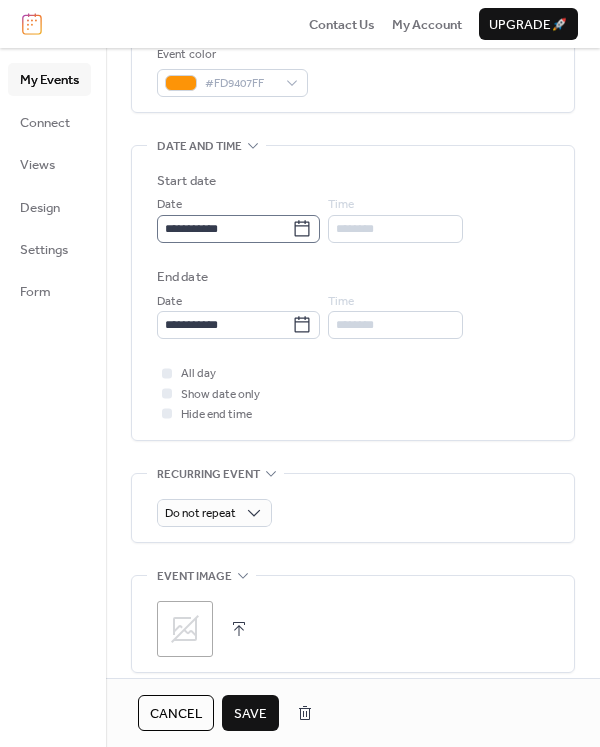 type on "**********" 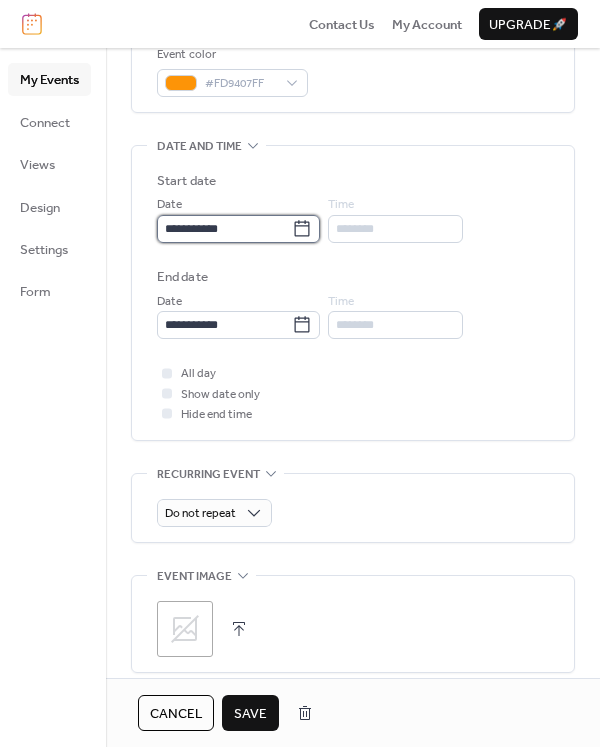 click on "**********" at bounding box center (224, 229) 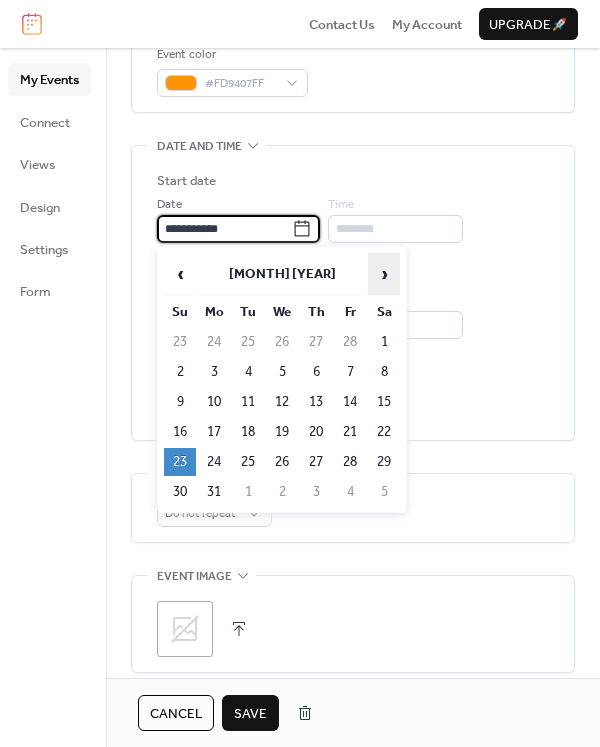 click on "›" at bounding box center [384, 274] 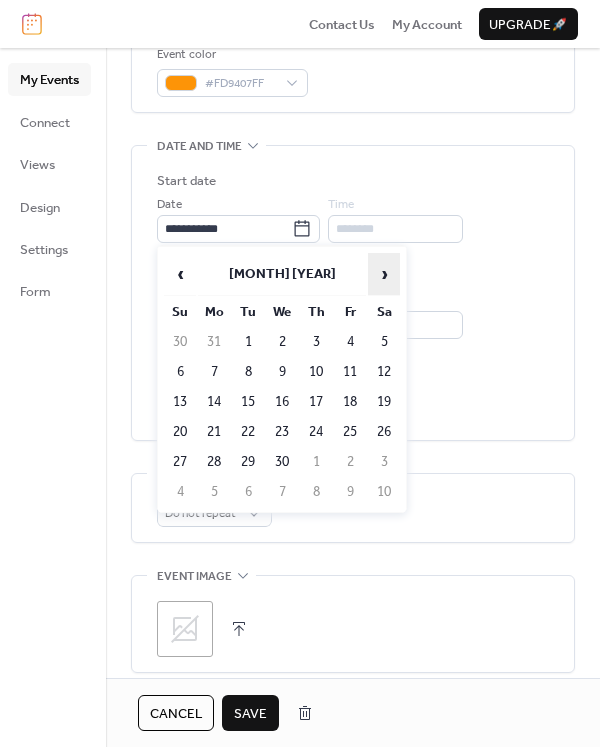 click on "›" at bounding box center [384, 274] 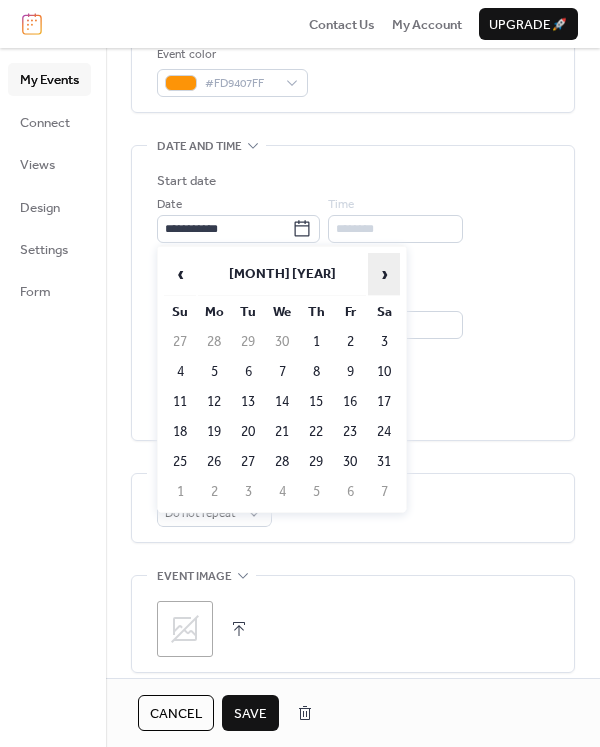 click on "›" at bounding box center [384, 274] 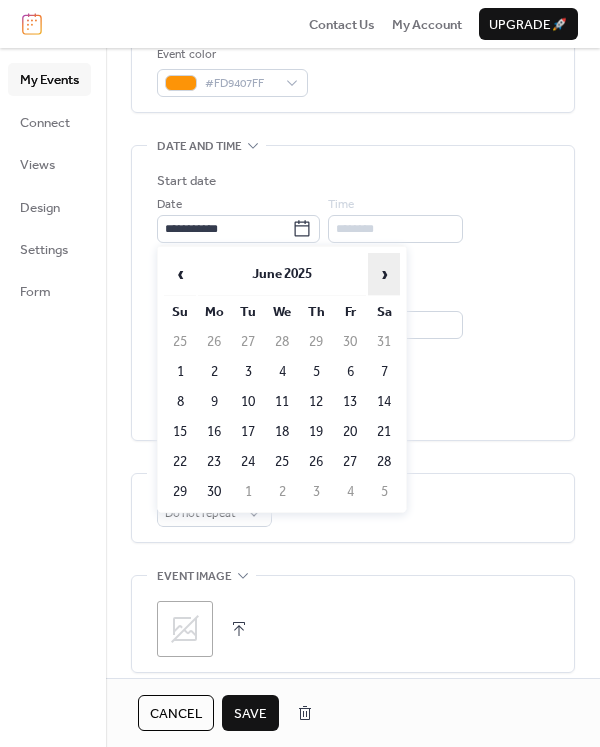 click on "›" at bounding box center (384, 274) 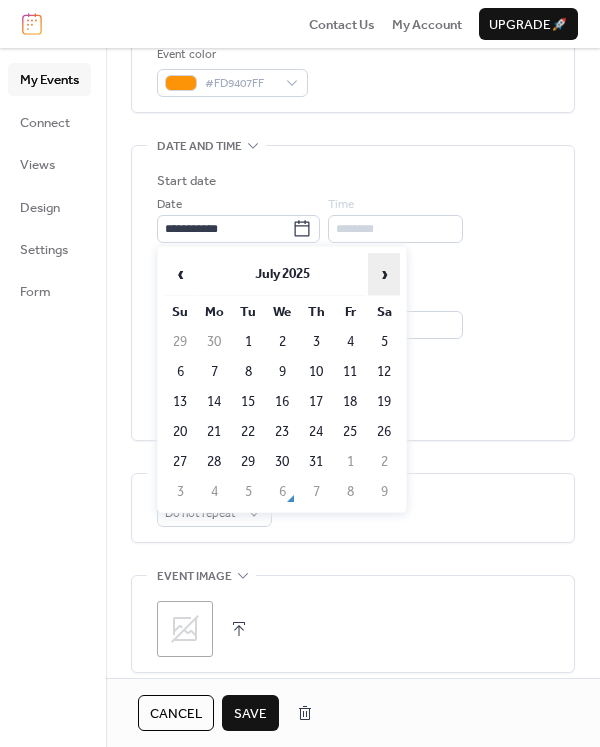 click on "›" at bounding box center [384, 274] 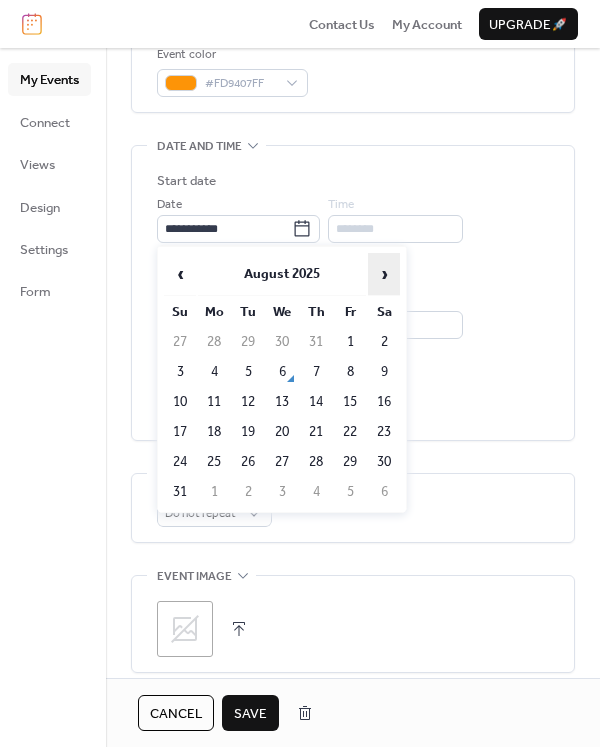 click on "›" at bounding box center (384, 274) 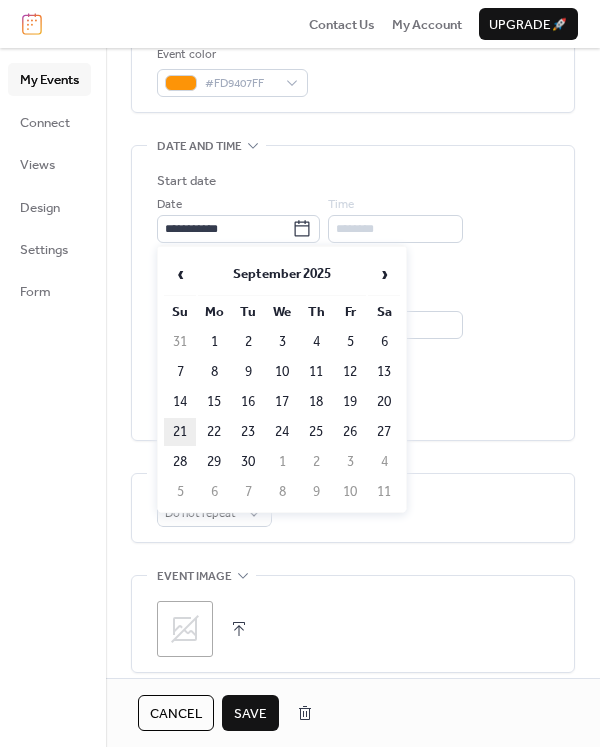 click on "21" at bounding box center [180, 432] 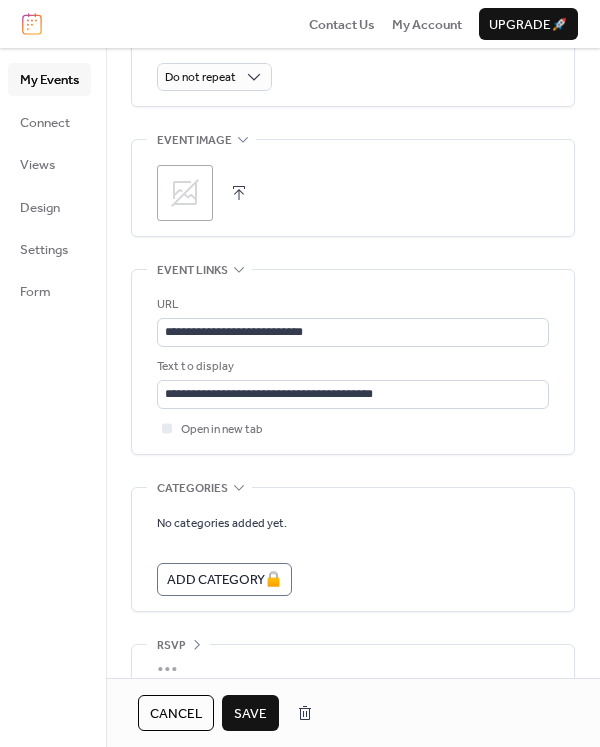 scroll, scrollTop: 994, scrollLeft: 0, axis: vertical 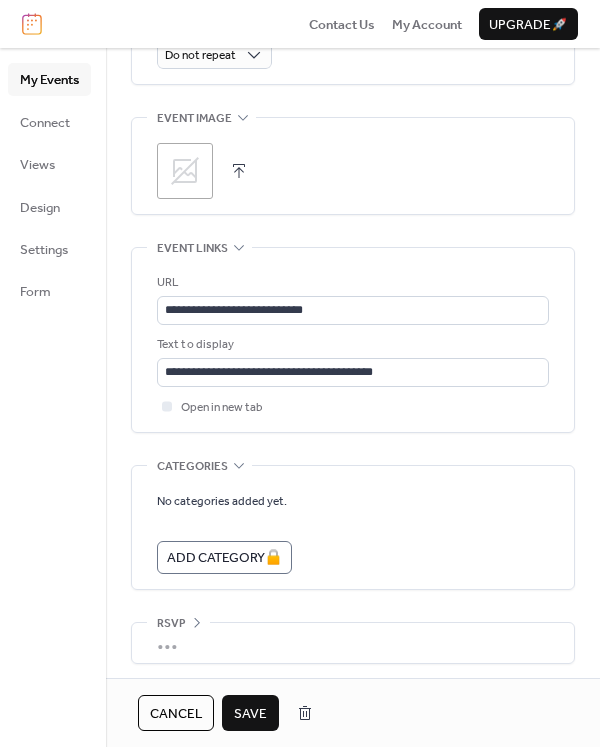 click on "Save" at bounding box center [250, 714] 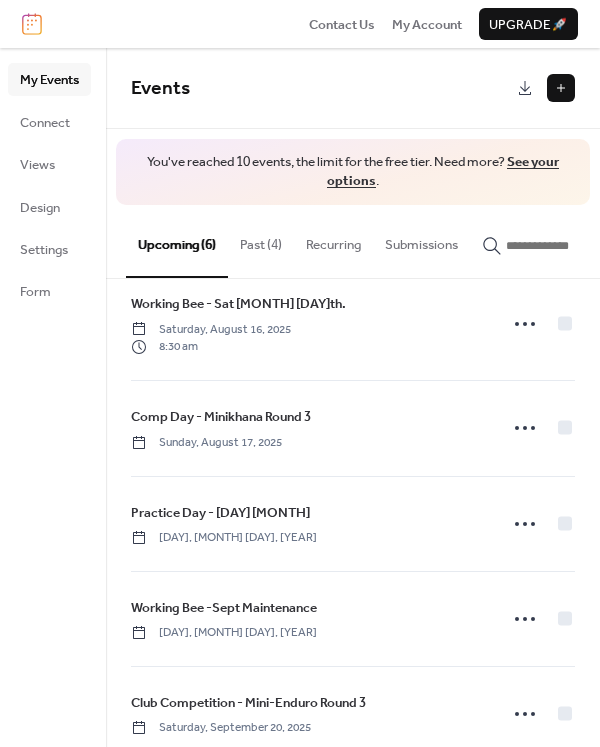scroll, scrollTop: 163, scrollLeft: 0, axis: vertical 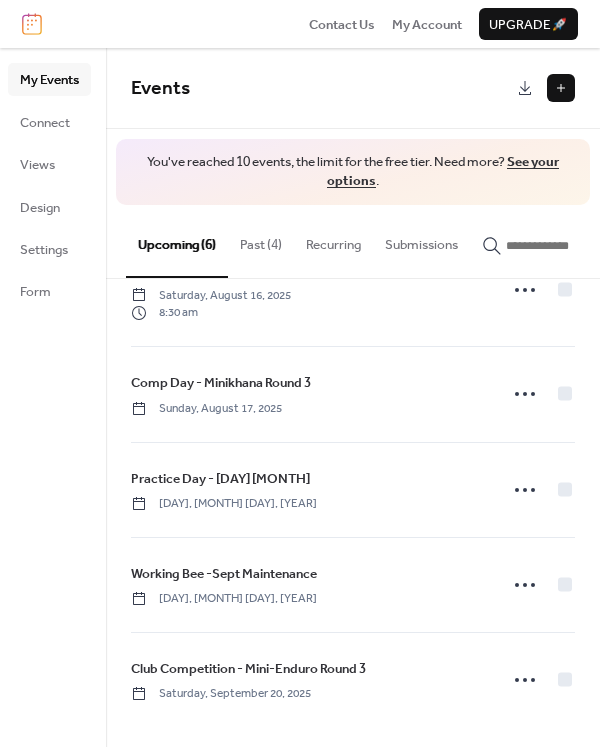 click on "Past (4)" at bounding box center [261, 240] 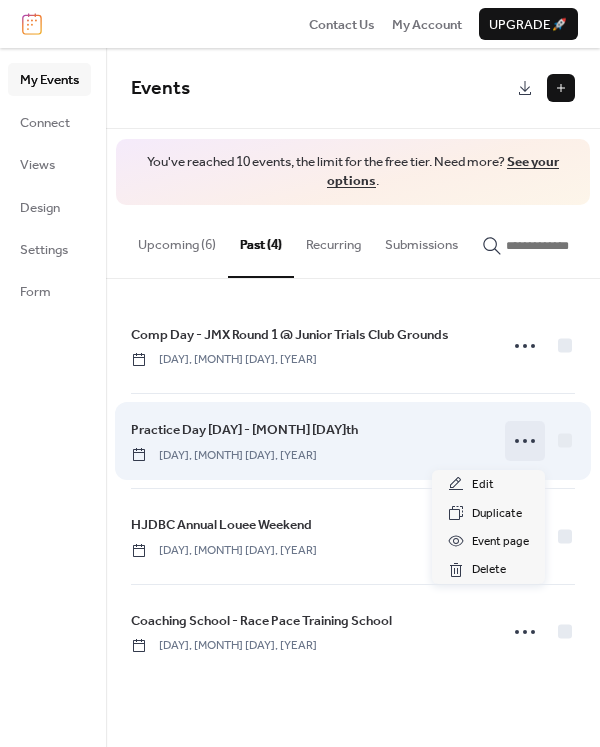 click 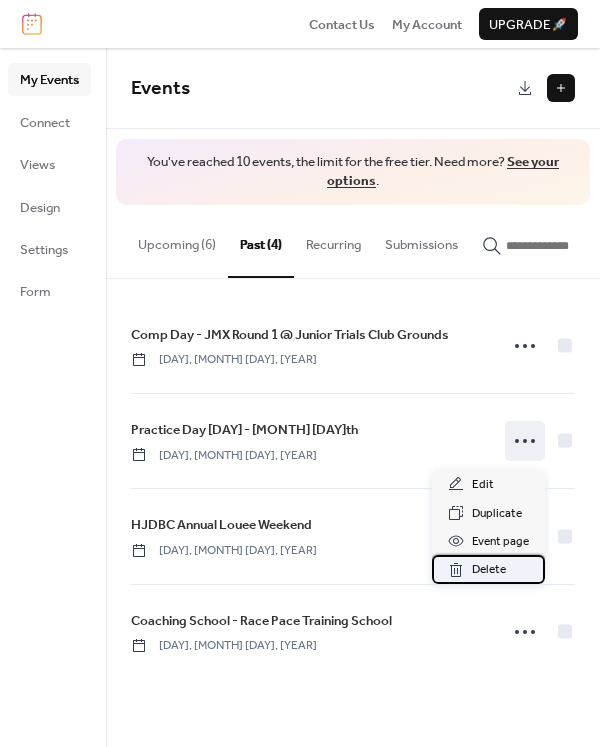 click on "Delete" at bounding box center [489, 570] 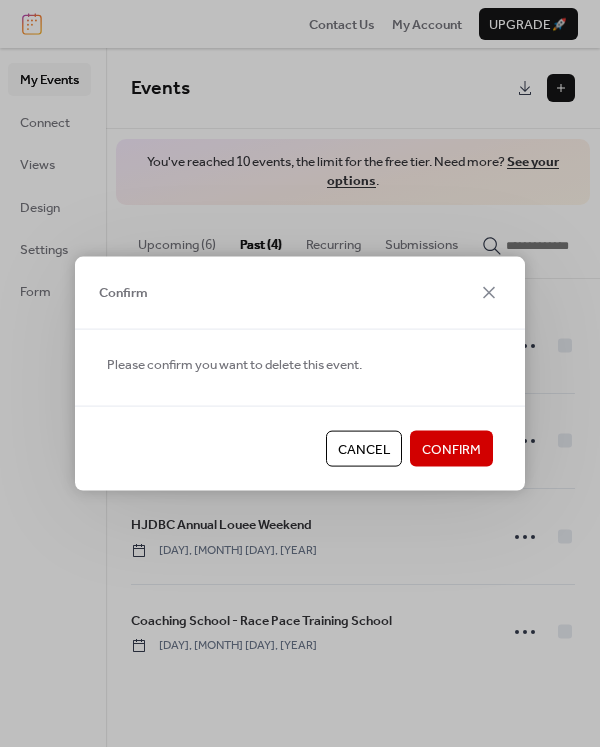 click on "Confirm" at bounding box center (451, 450) 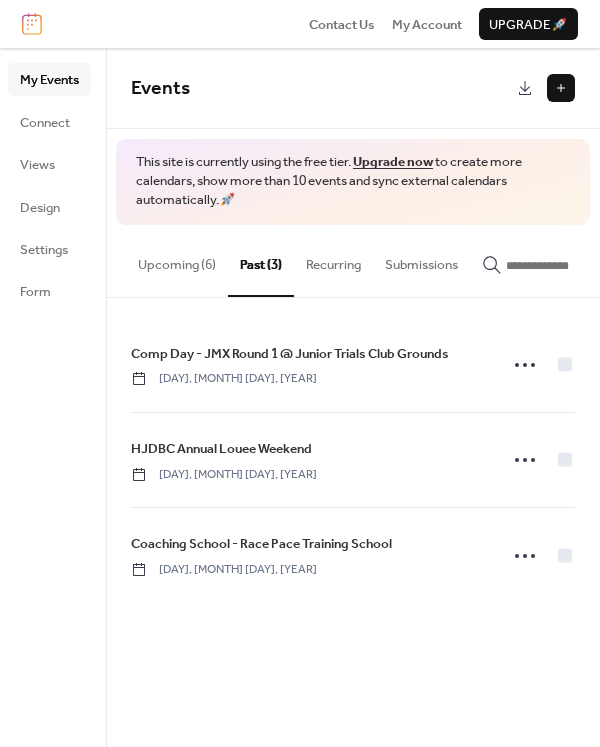click on "Upcoming (6)" at bounding box center [177, 260] 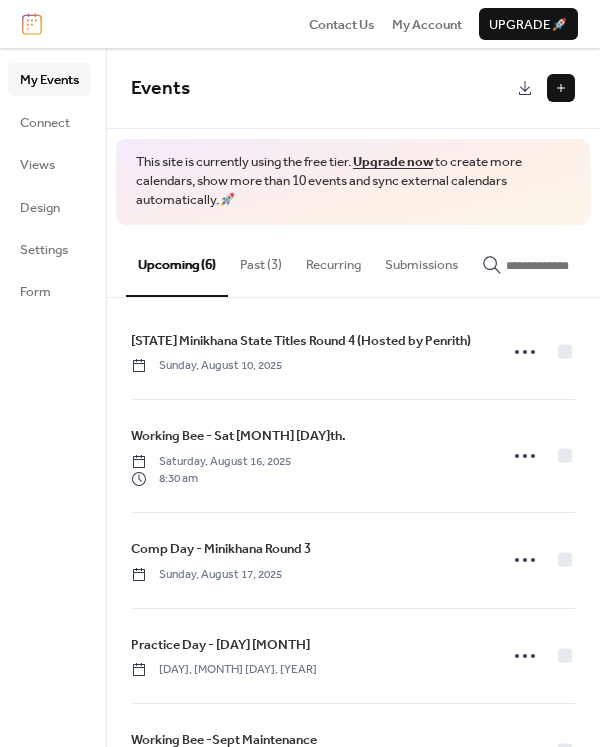 scroll, scrollTop: 0, scrollLeft: 0, axis: both 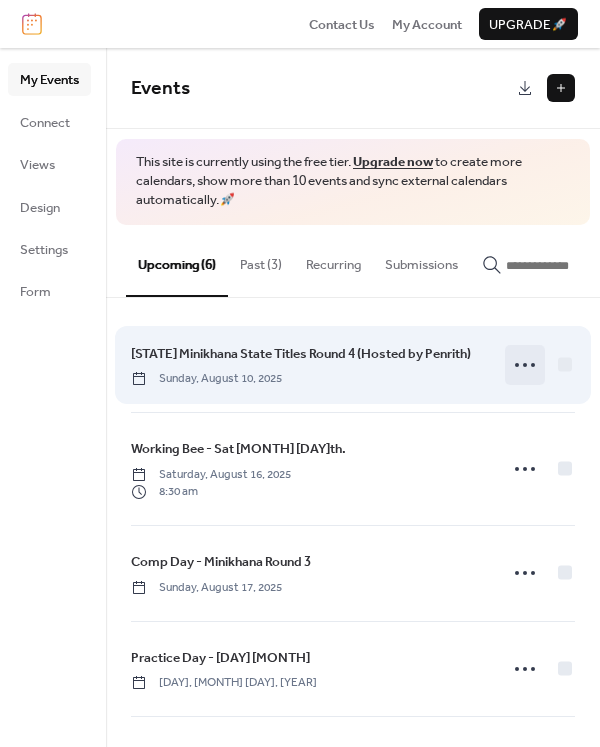 click 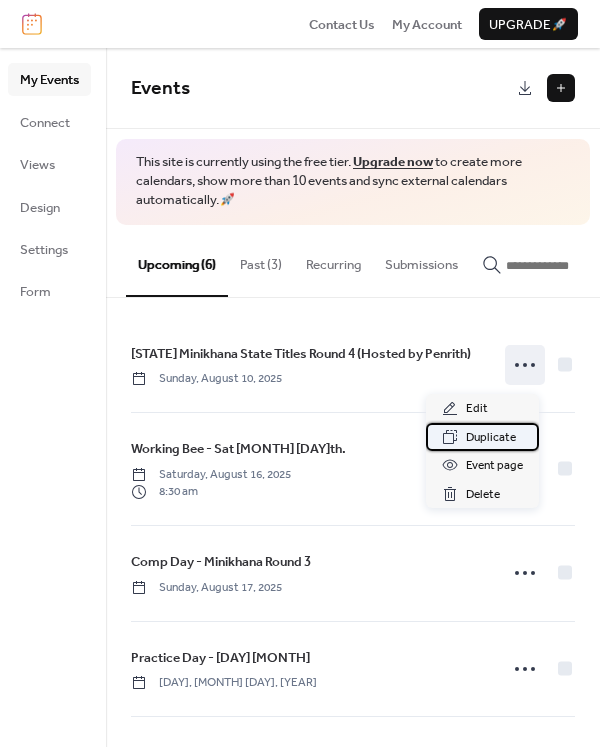 click on "Duplicate" at bounding box center [491, 438] 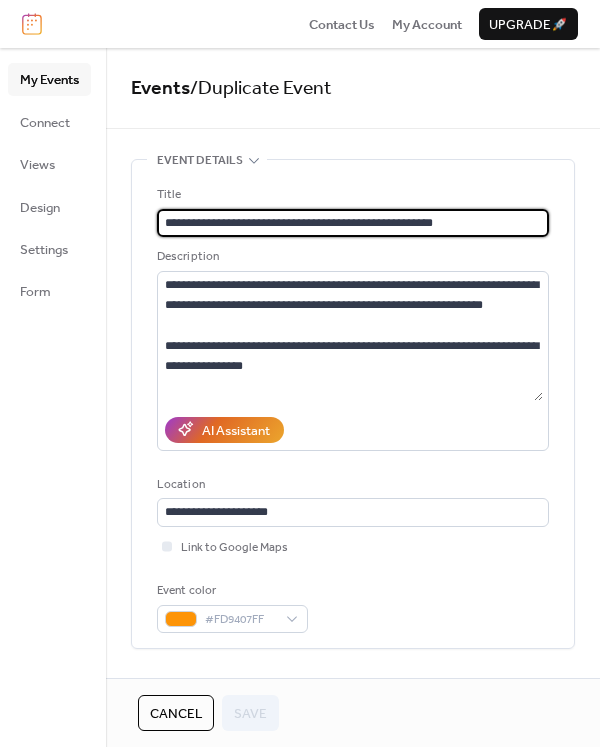 click on "**********" at bounding box center [353, 223] 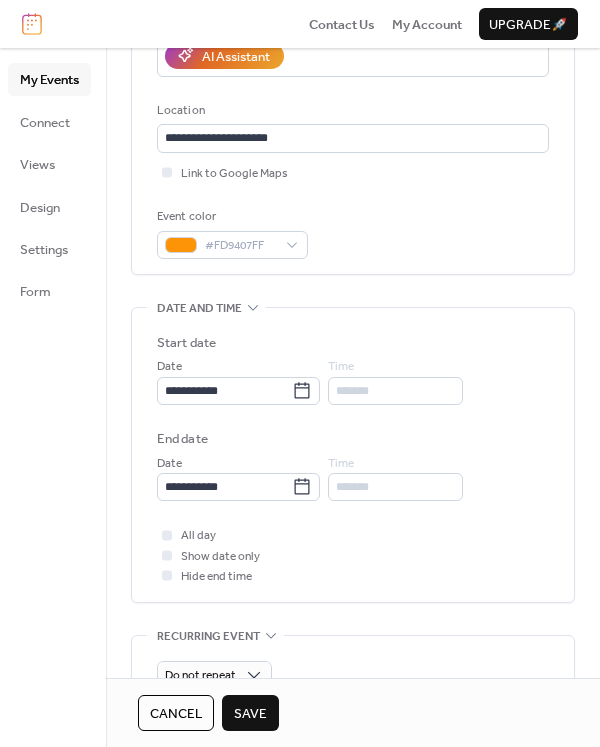 scroll, scrollTop: 378, scrollLeft: 0, axis: vertical 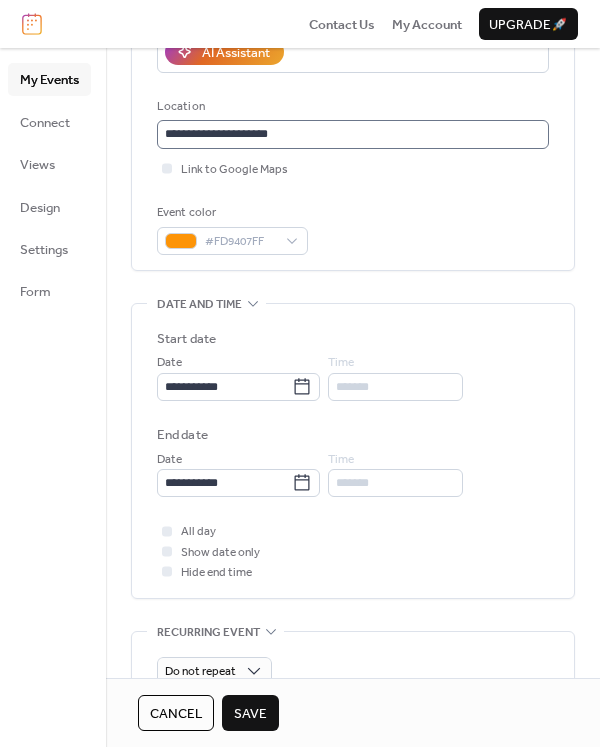 type on "**********" 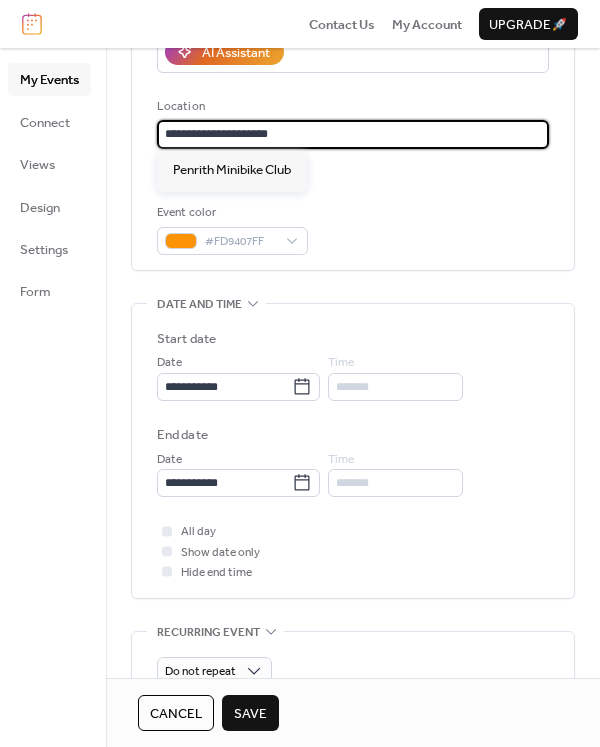 drag, startPoint x: 279, startPoint y: 130, endPoint x: -47, endPoint y: 126, distance: 326.02454 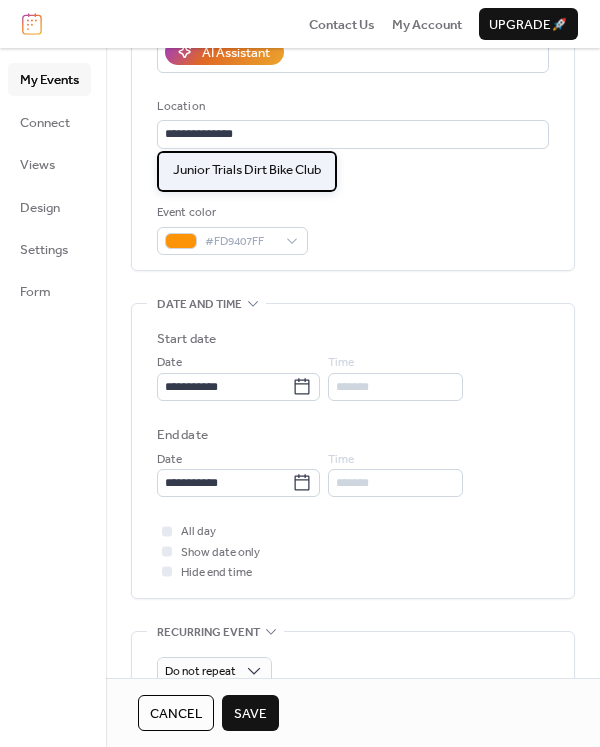 click on "Junior Trials Dirt Bike Club" at bounding box center (247, 170) 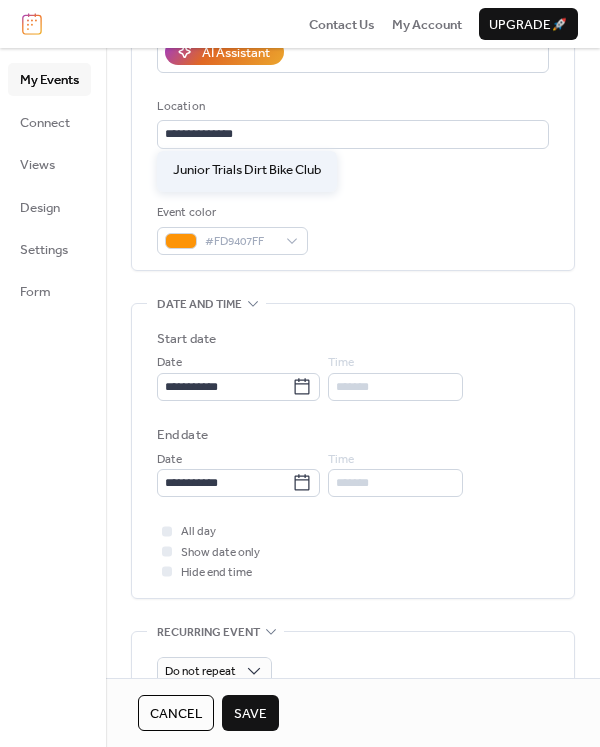 type on "**********" 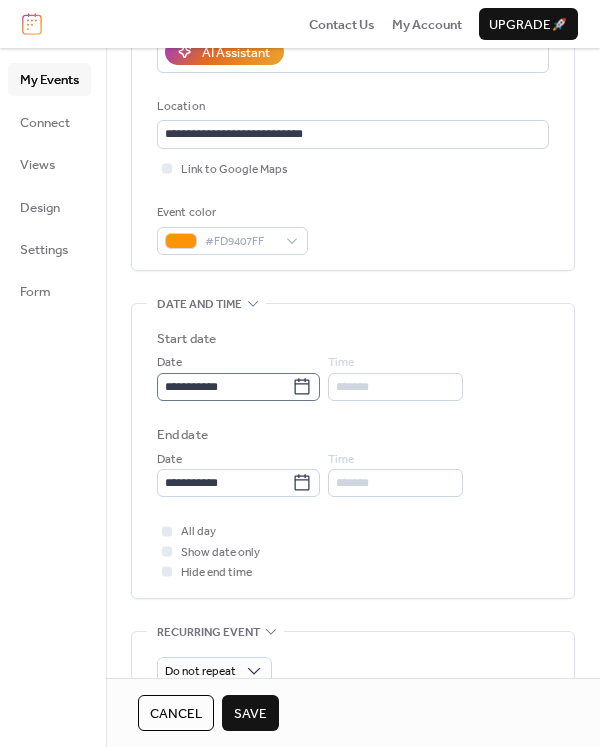click 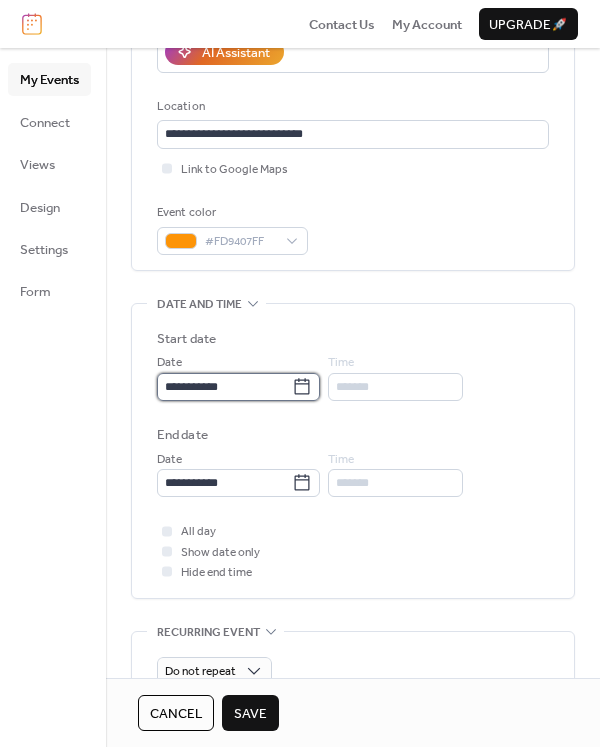 click on "**********" at bounding box center [224, 387] 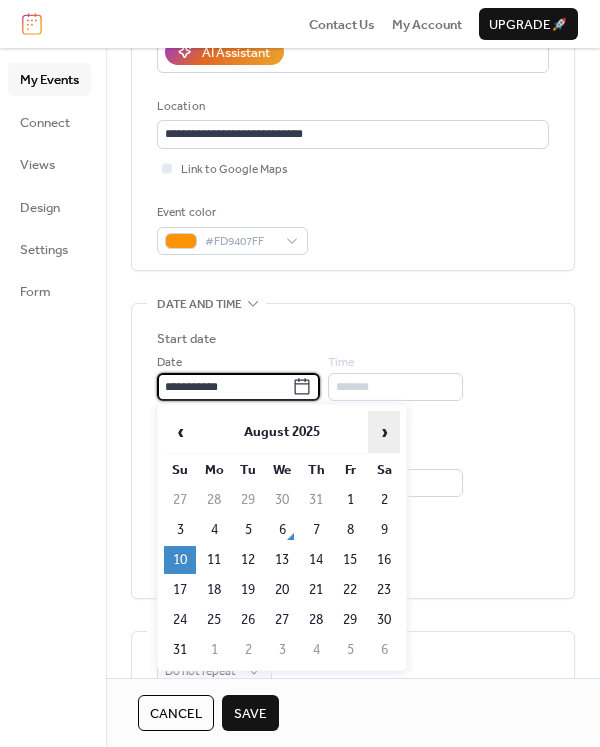 click on "›" at bounding box center [384, 432] 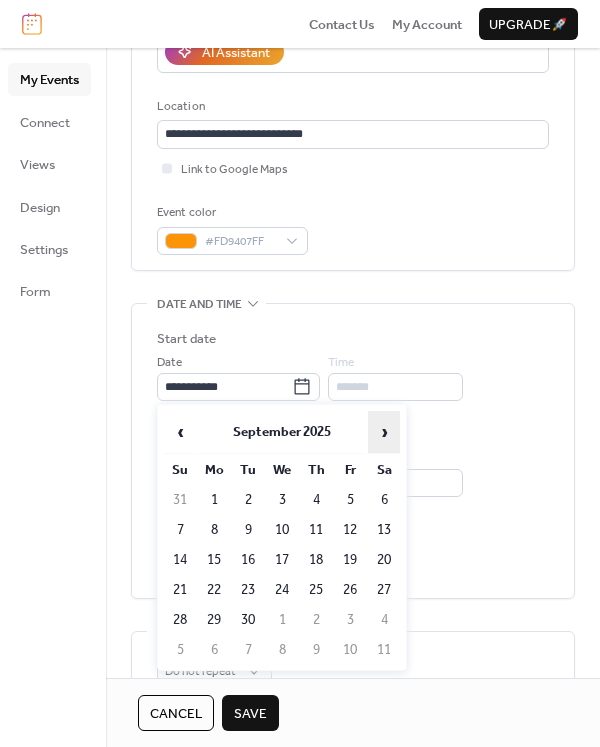 click on "›" at bounding box center (384, 432) 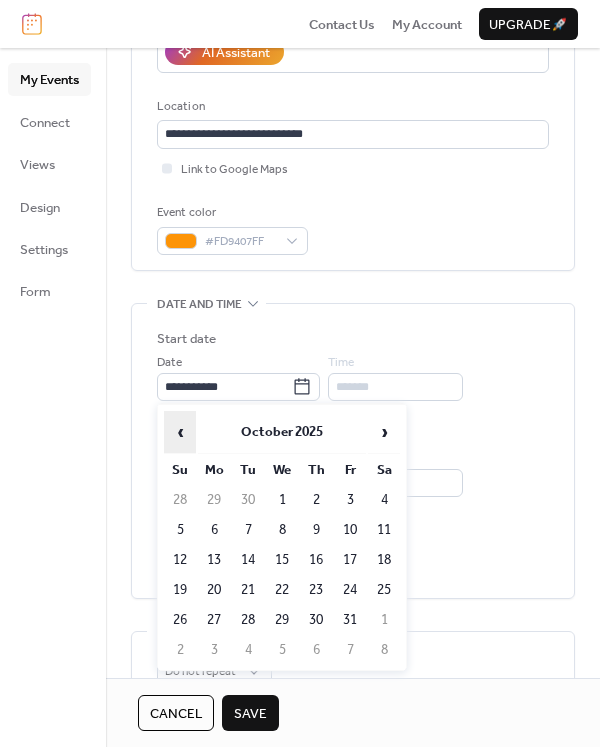 click on "‹" at bounding box center (180, 432) 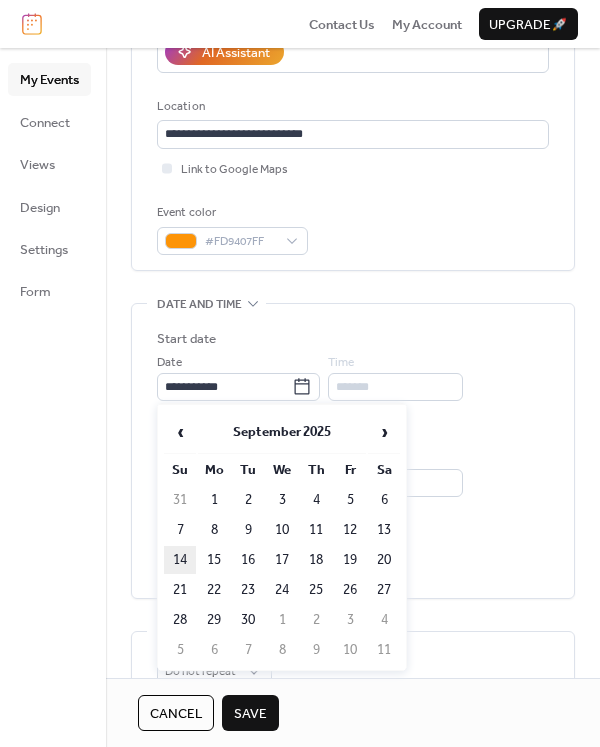 click on "14" at bounding box center [180, 560] 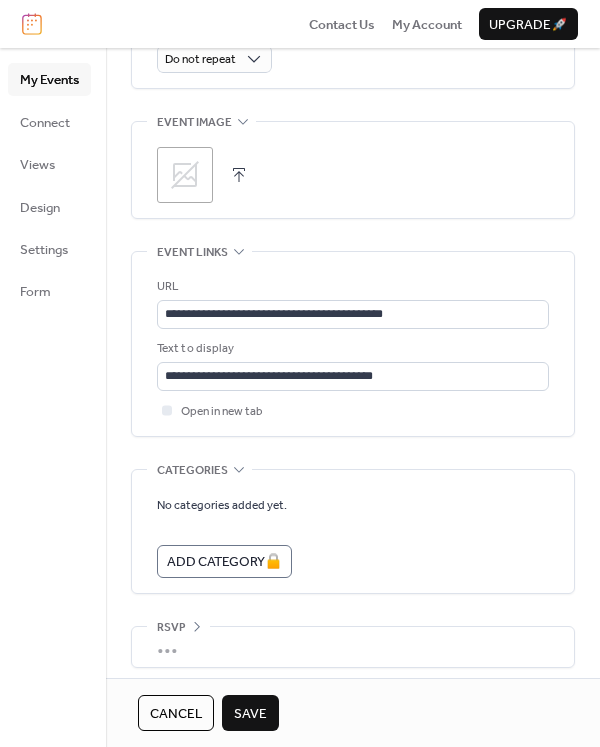 scroll, scrollTop: 994, scrollLeft: 0, axis: vertical 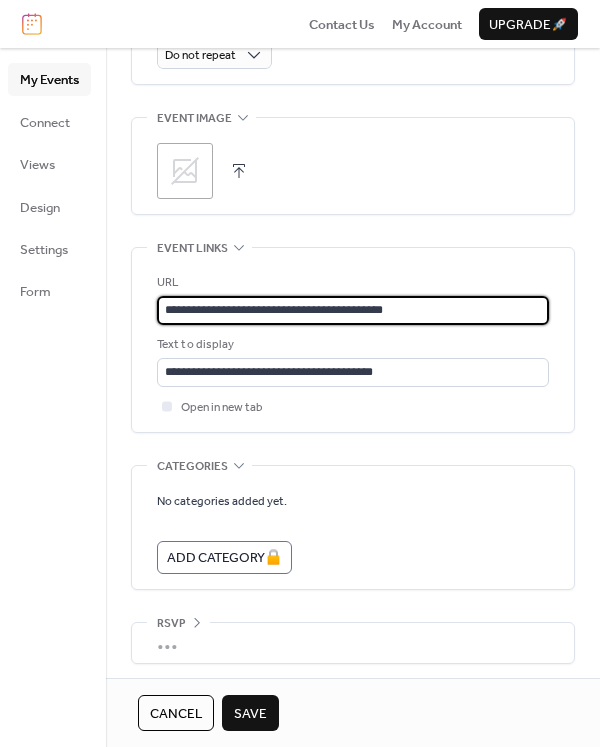 drag, startPoint x: 433, startPoint y: 303, endPoint x: 292, endPoint y: 292, distance: 141.42842 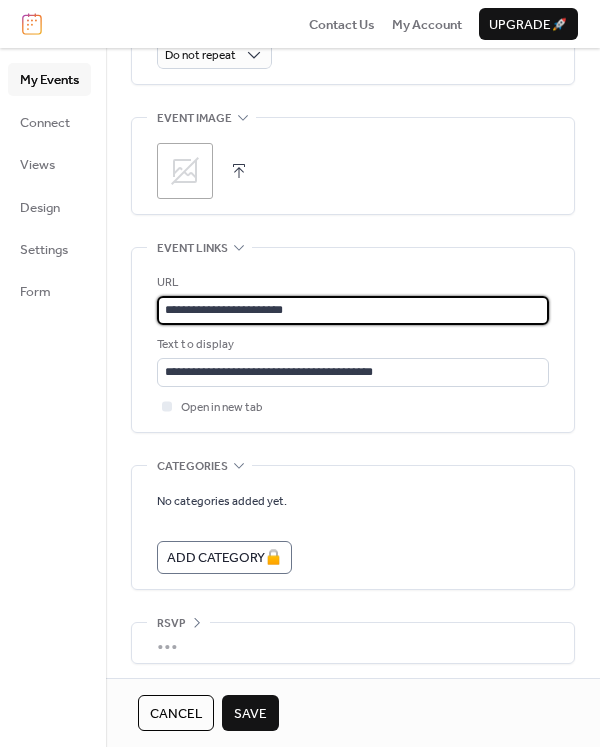 type on "**********" 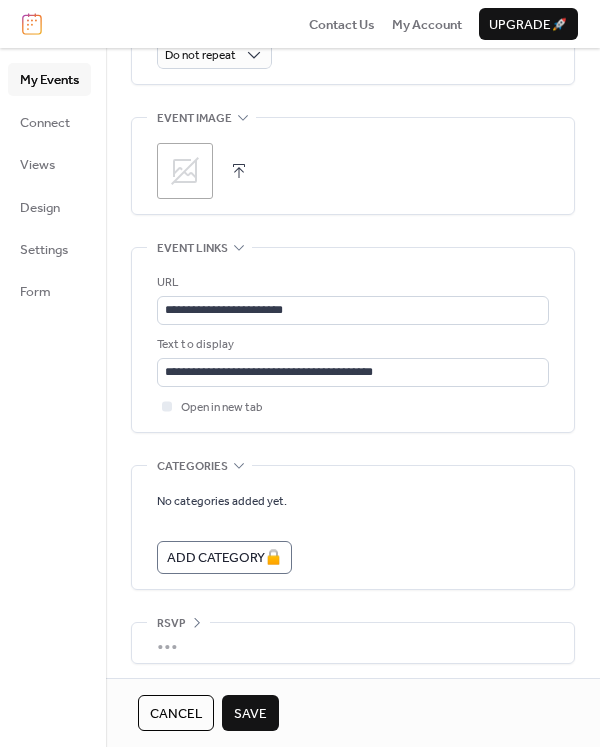 click on "**********" at bounding box center (353, 340) 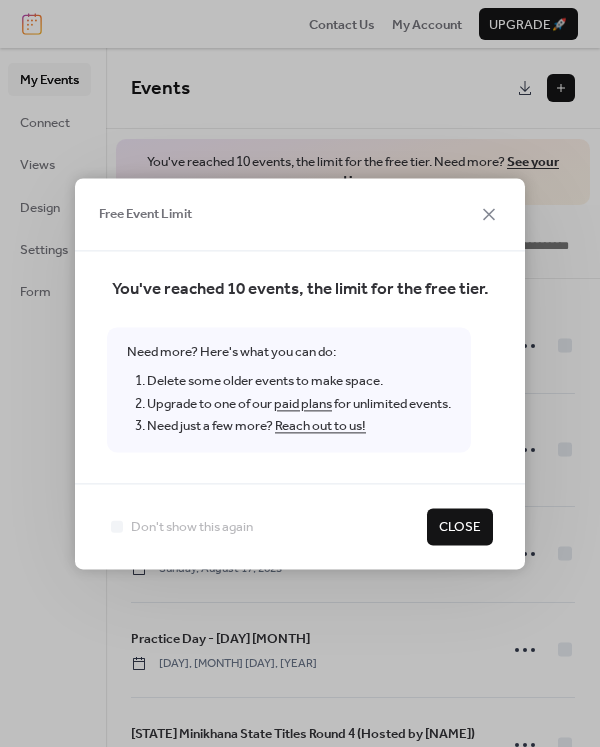 click on "Close" at bounding box center [460, 528] 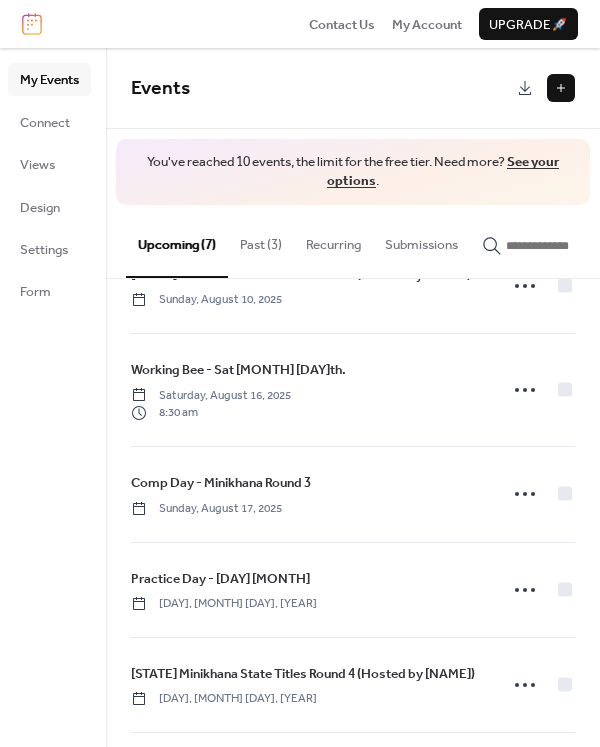 scroll, scrollTop: 0, scrollLeft: 0, axis: both 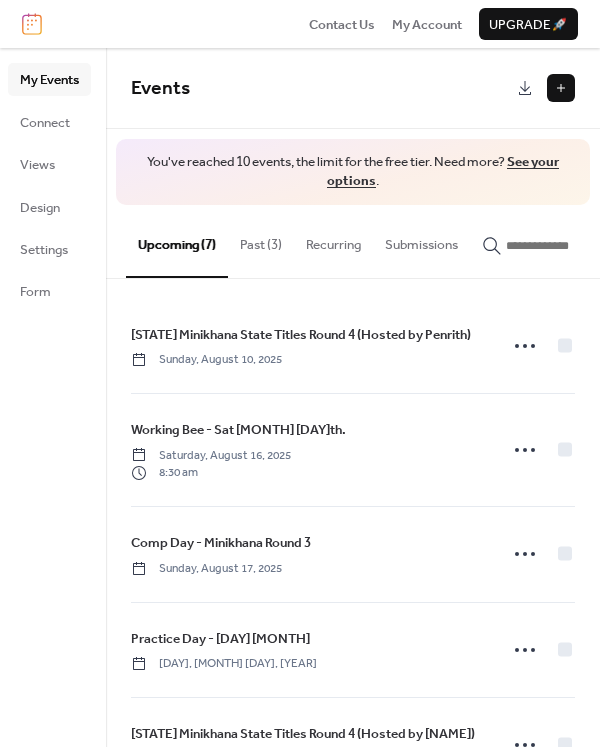 click on "Past (3)" at bounding box center [261, 240] 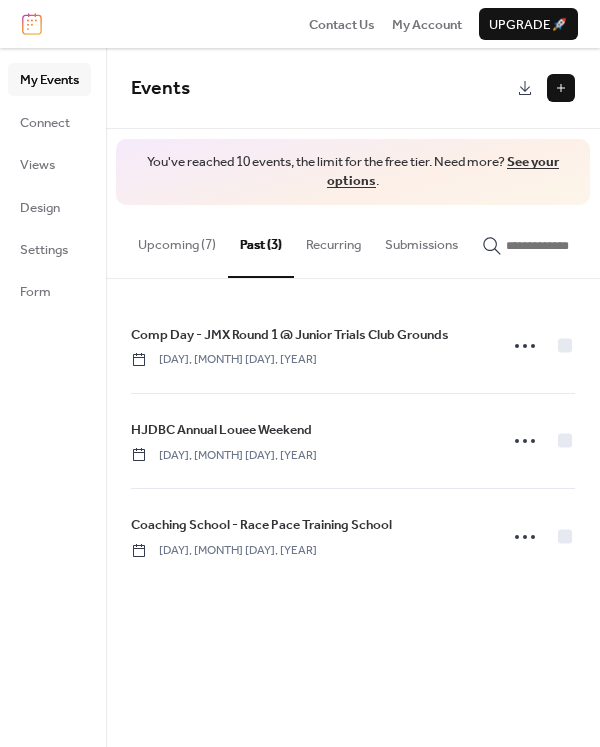 click on "Upcoming (7)" at bounding box center (177, 240) 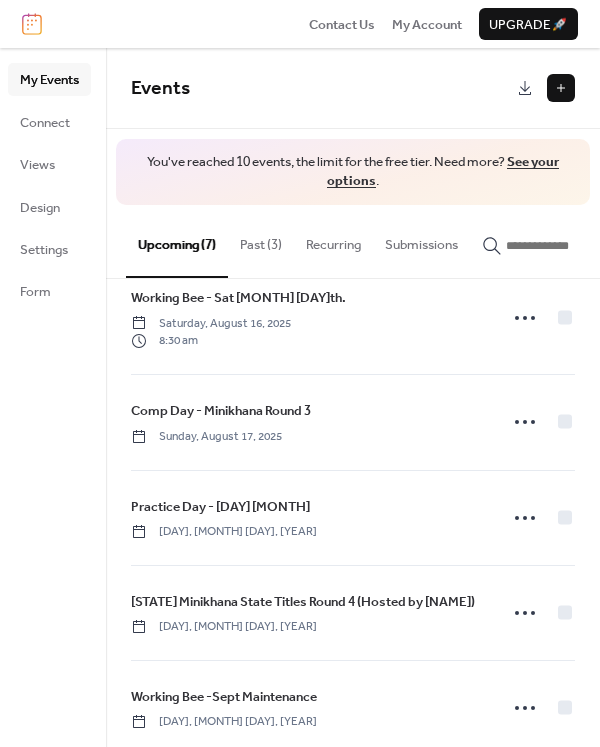 scroll, scrollTop: 0, scrollLeft: 0, axis: both 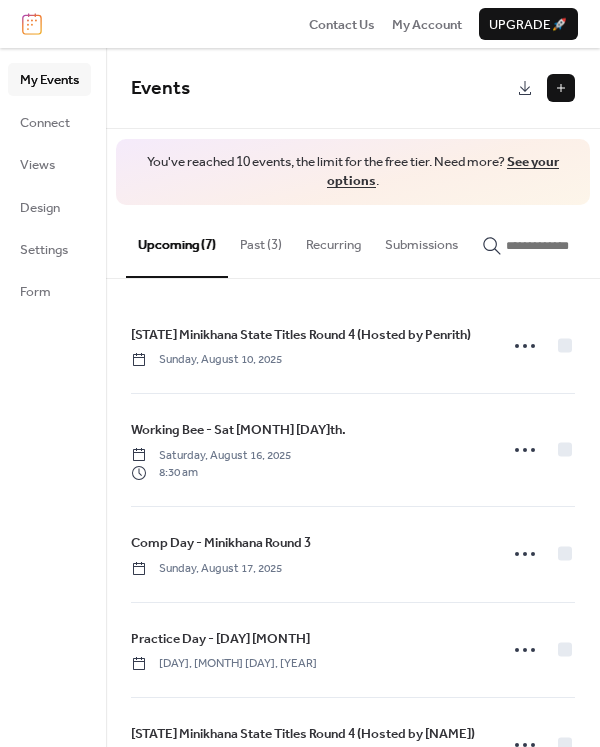 click on "Past (3)" at bounding box center (261, 240) 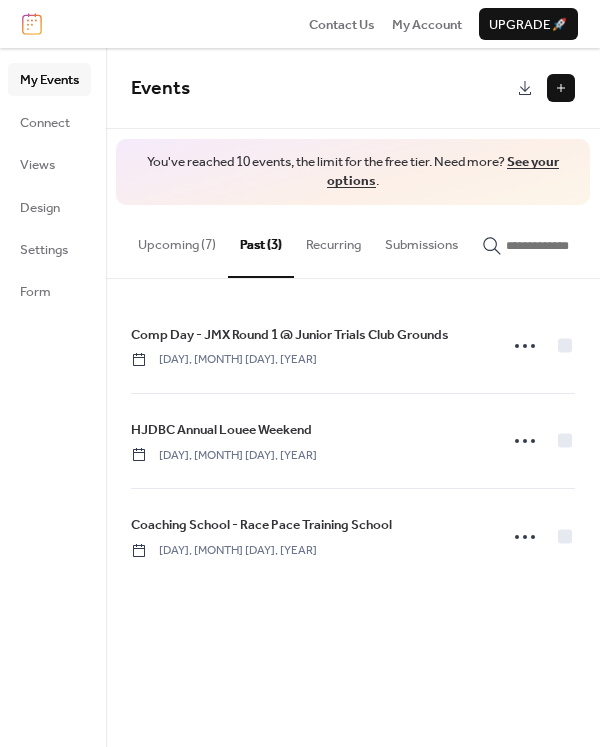 click on "Upcoming (7)" at bounding box center [177, 240] 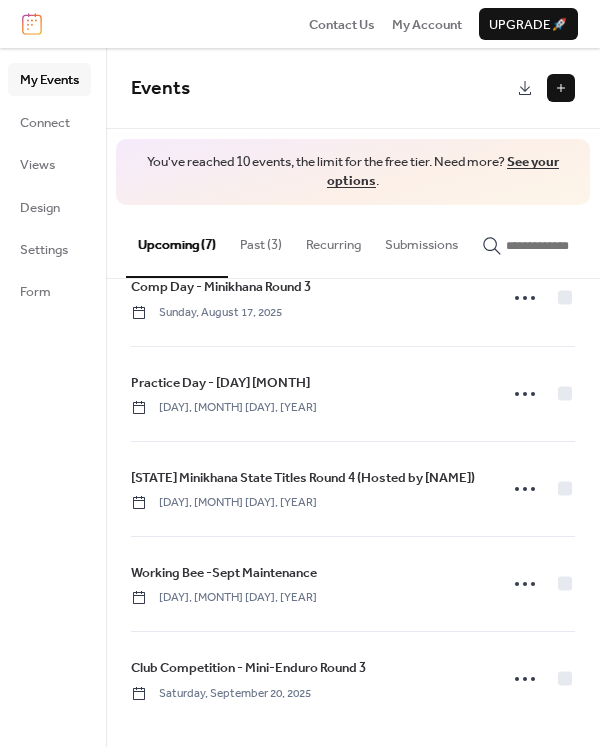 scroll, scrollTop: 0, scrollLeft: 0, axis: both 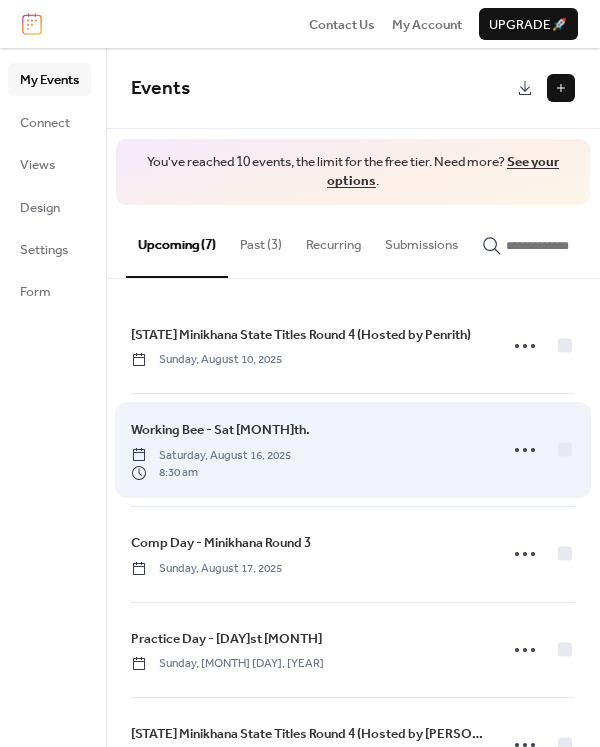 click on "Working Bee - Sat [DATE]th. Saturday, August 16, 2025 8:30 am" at bounding box center (308, 450) 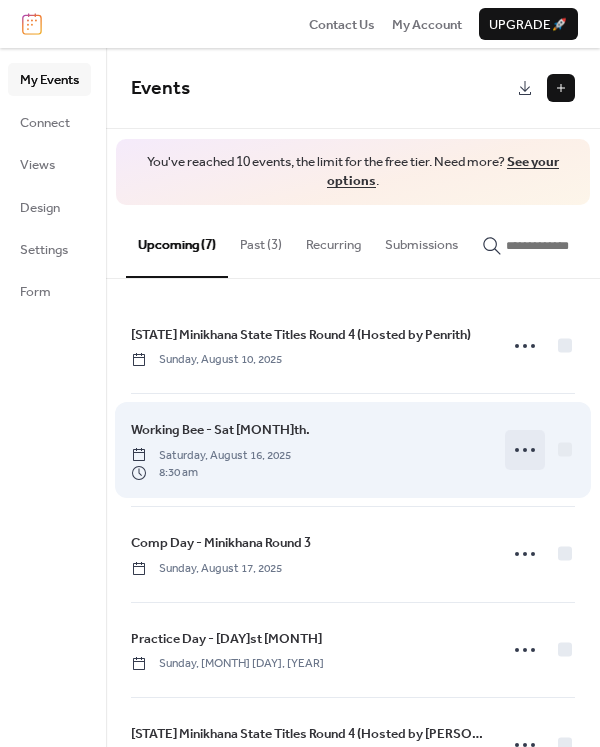click 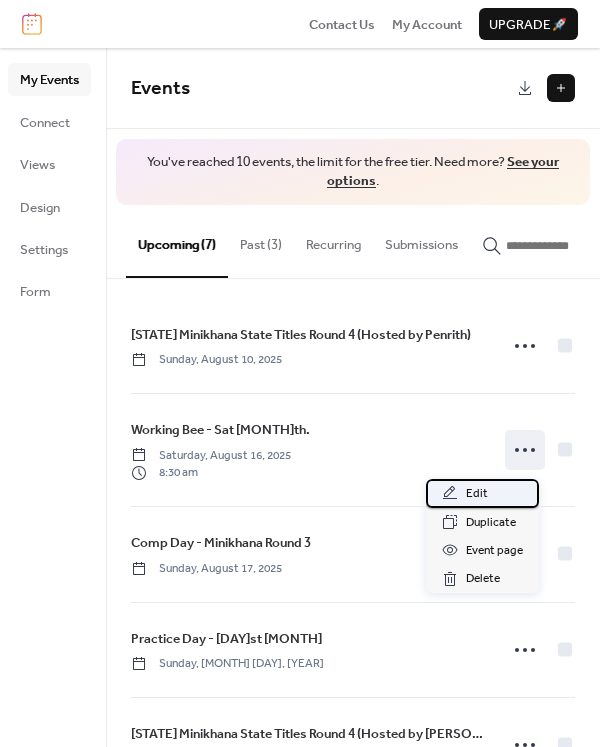 click on "Edit" at bounding box center (482, 493) 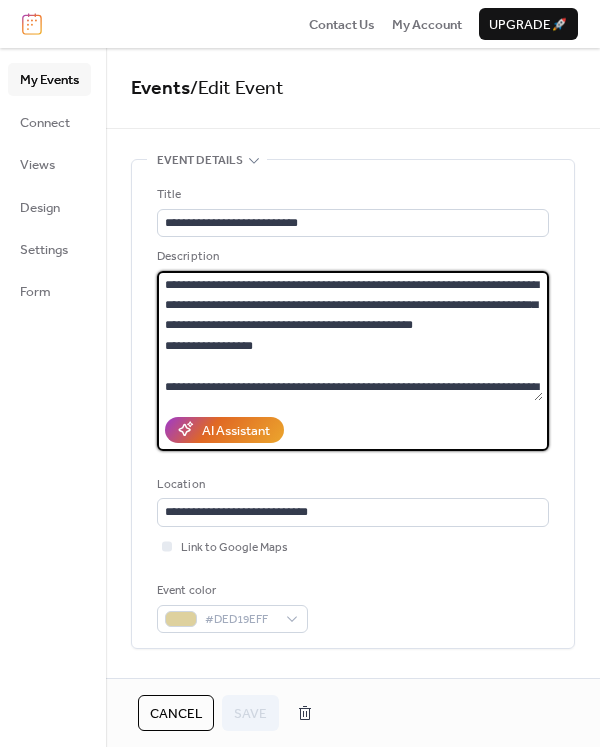 drag, startPoint x: 334, startPoint y: 304, endPoint x: 447, endPoint y: 332, distance: 116.41735 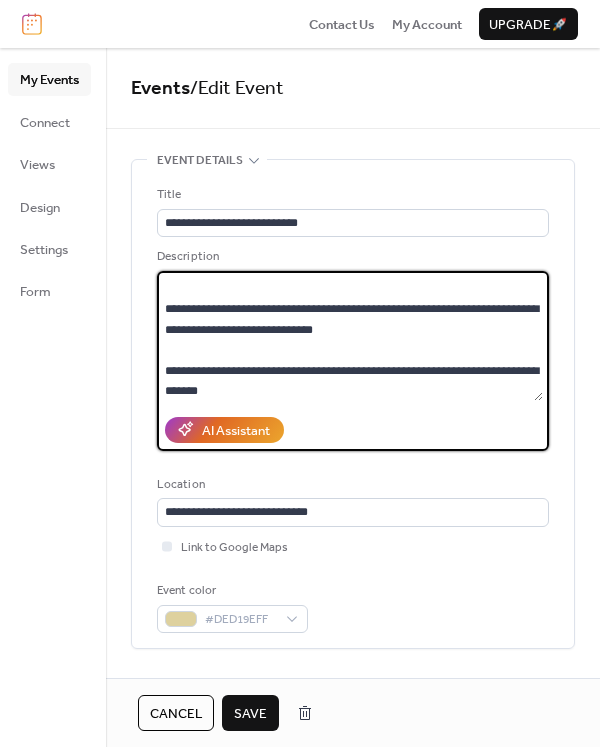 scroll, scrollTop: 122, scrollLeft: 0, axis: vertical 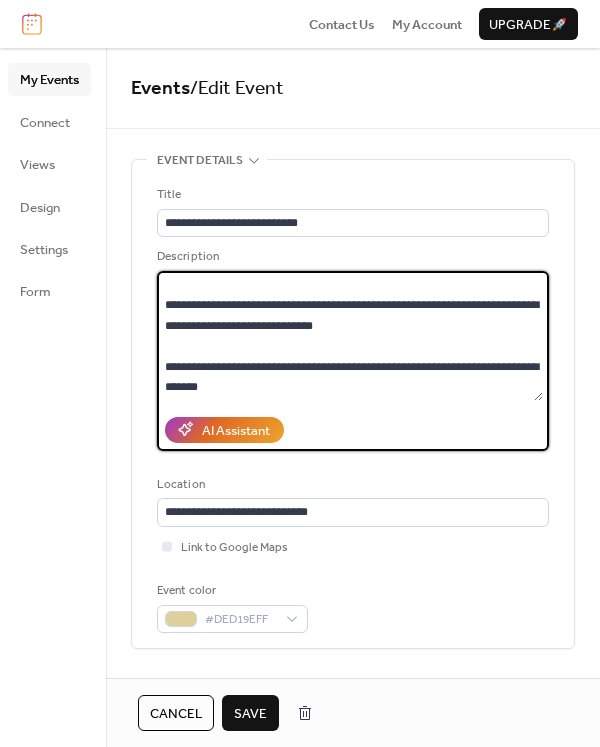 type on "**********" 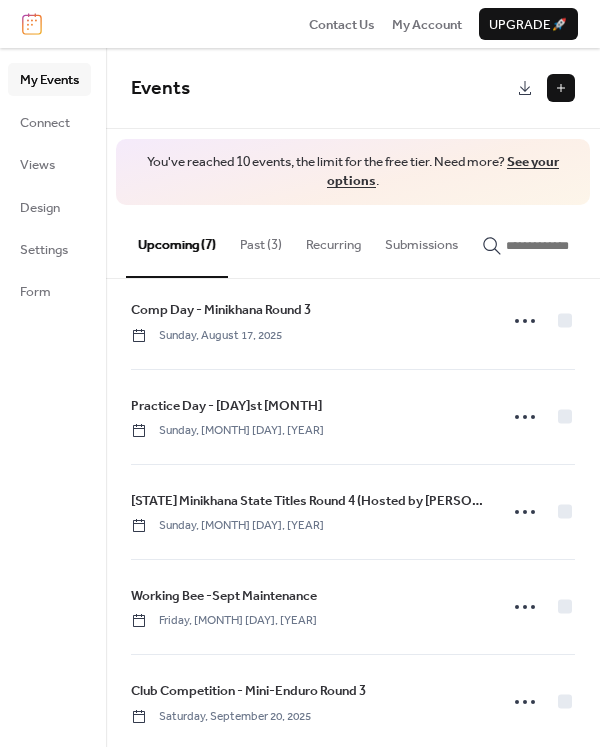 scroll, scrollTop: 248, scrollLeft: 0, axis: vertical 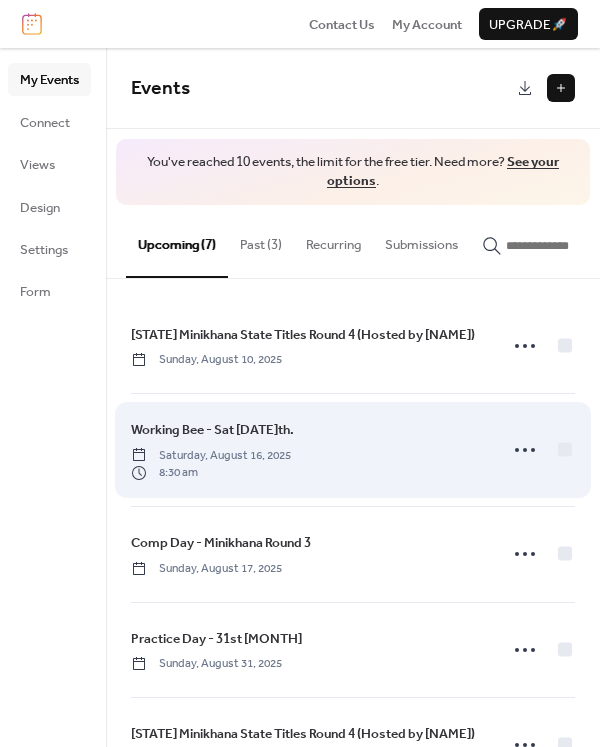 click on "Working Bee - Sat Aug 16th. Saturday, August 16, 2025 8:30 am" at bounding box center [308, 450] 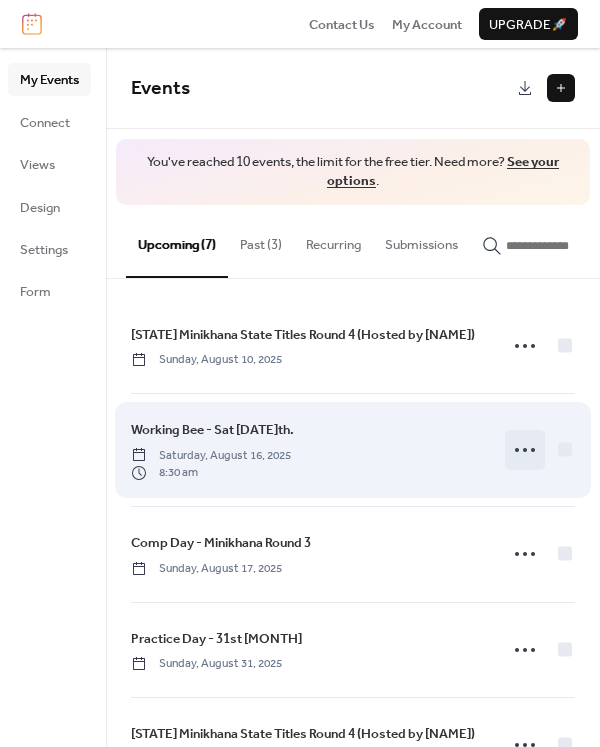 click 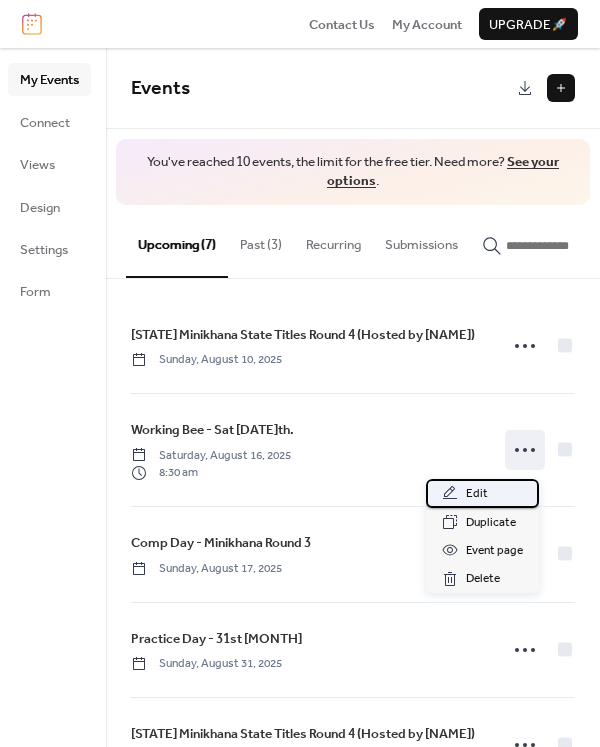 click on "Edit" at bounding box center (477, 494) 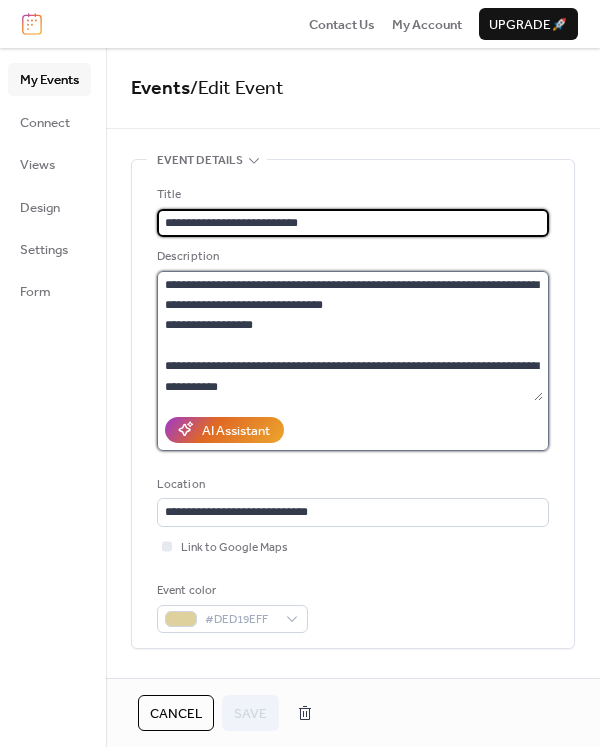 click on "**********" at bounding box center [350, 336] 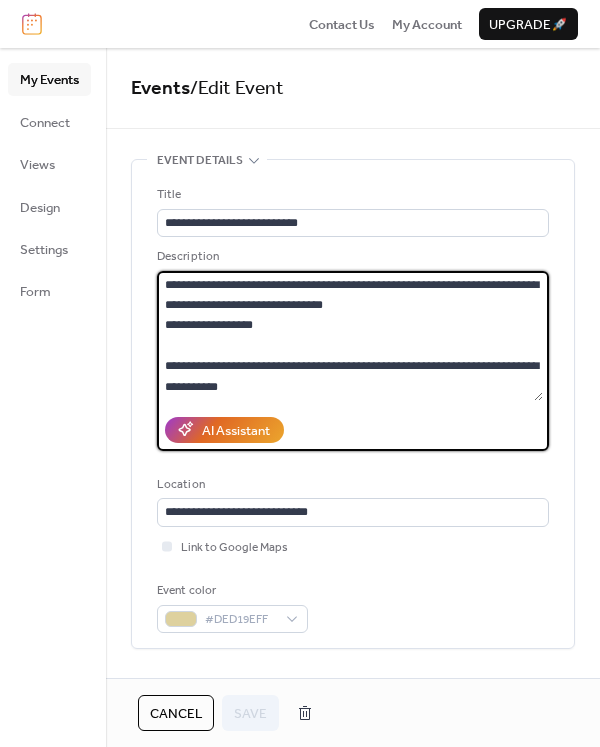 drag, startPoint x: 170, startPoint y: 348, endPoint x: 254, endPoint y: 386, distance: 92.19544 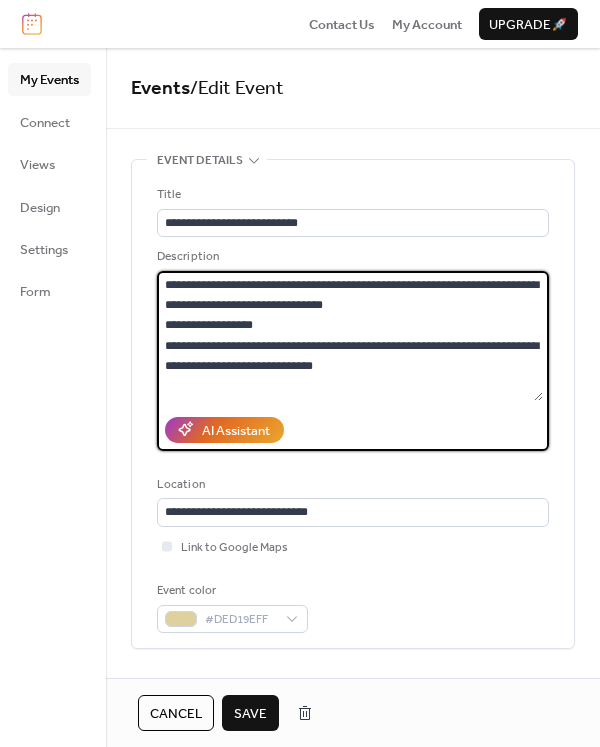 click on "**********" at bounding box center (350, 336) 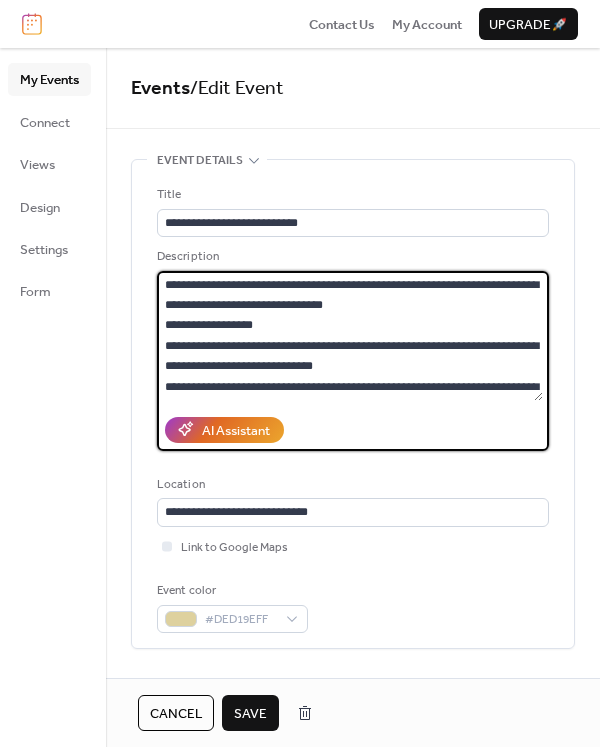 drag, startPoint x: 360, startPoint y: 385, endPoint x: 315, endPoint y: 385, distance: 45 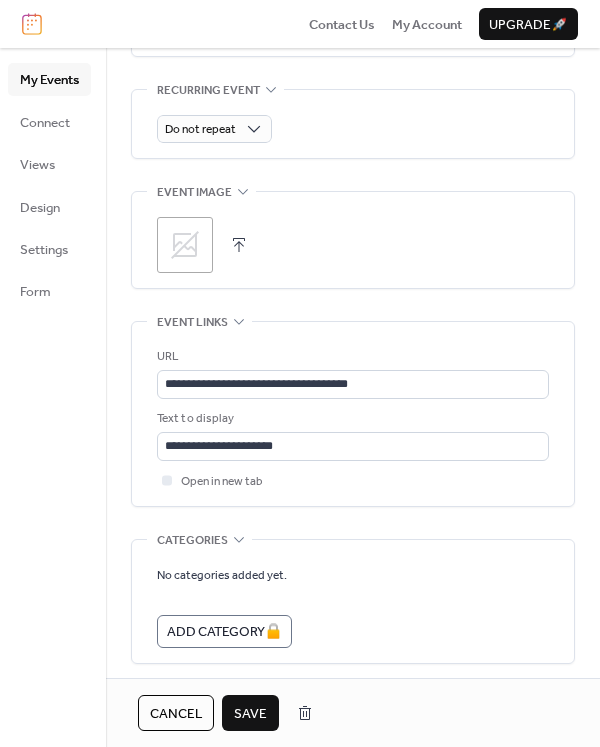 scroll, scrollTop: 994, scrollLeft: 0, axis: vertical 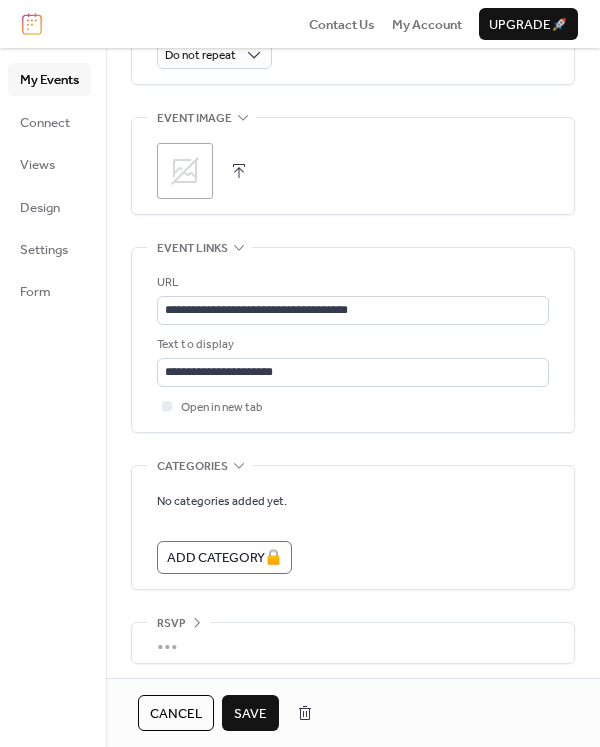 type on "**********" 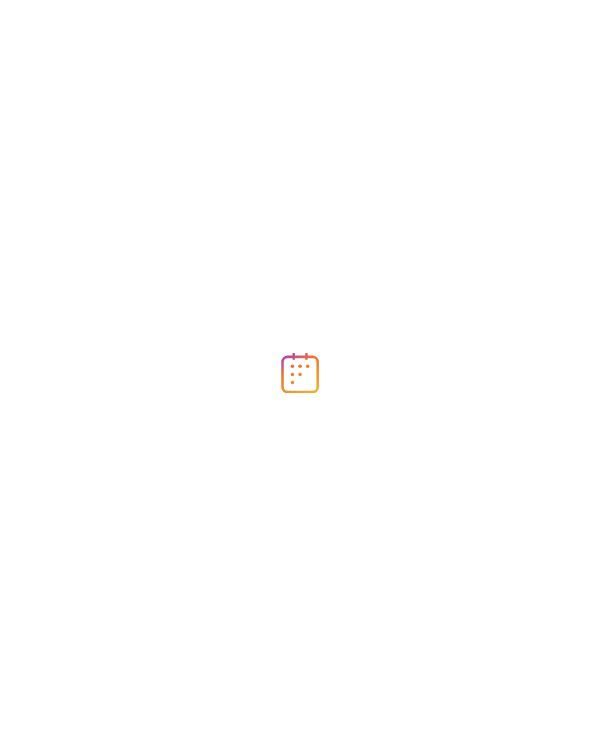 scroll, scrollTop: 0, scrollLeft: 0, axis: both 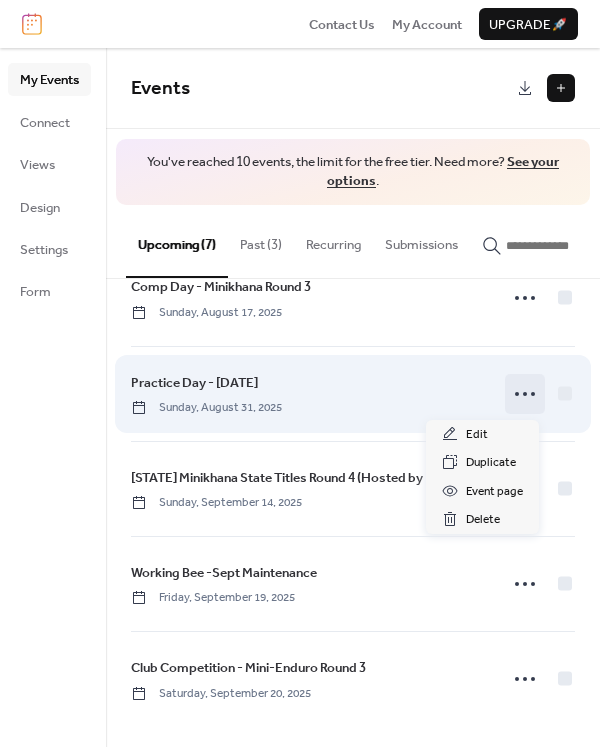 click 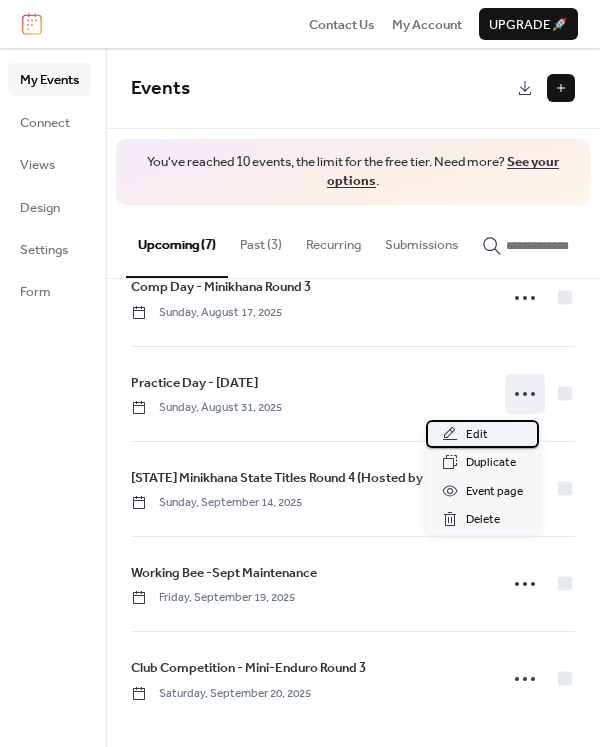 click on "Edit" at bounding box center [482, 434] 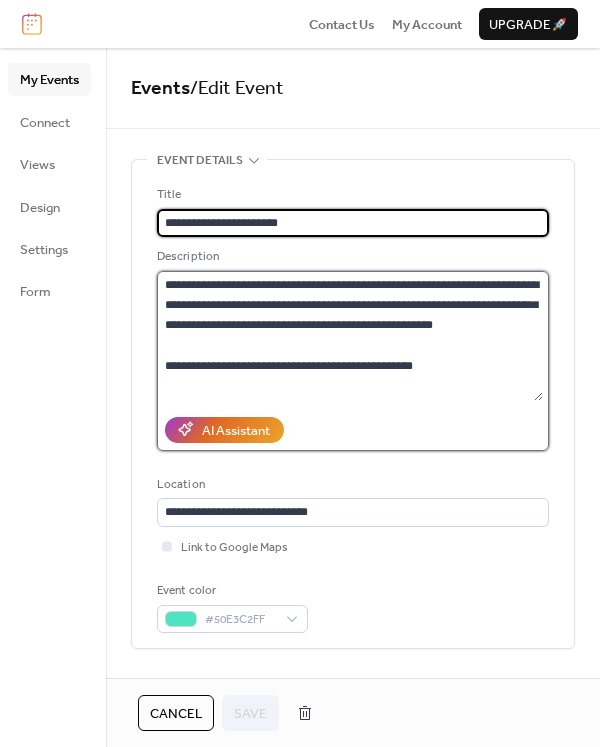 click on "**********" at bounding box center (350, 336) 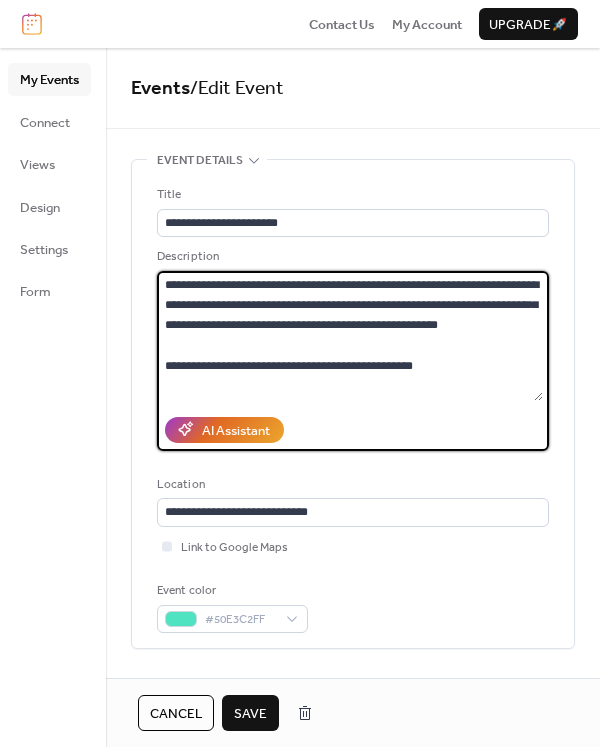 drag, startPoint x: 516, startPoint y: 327, endPoint x: 334, endPoint y: 325, distance: 182.01099 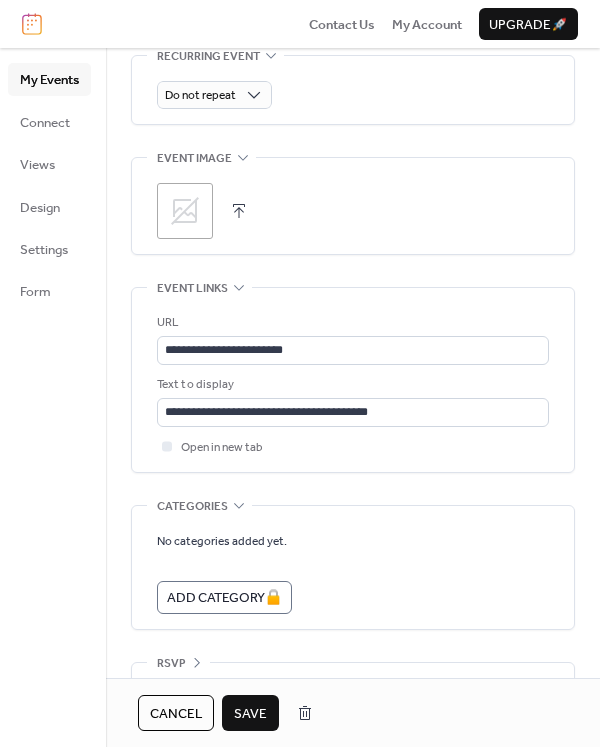scroll, scrollTop: 972, scrollLeft: 0, axis: vertical 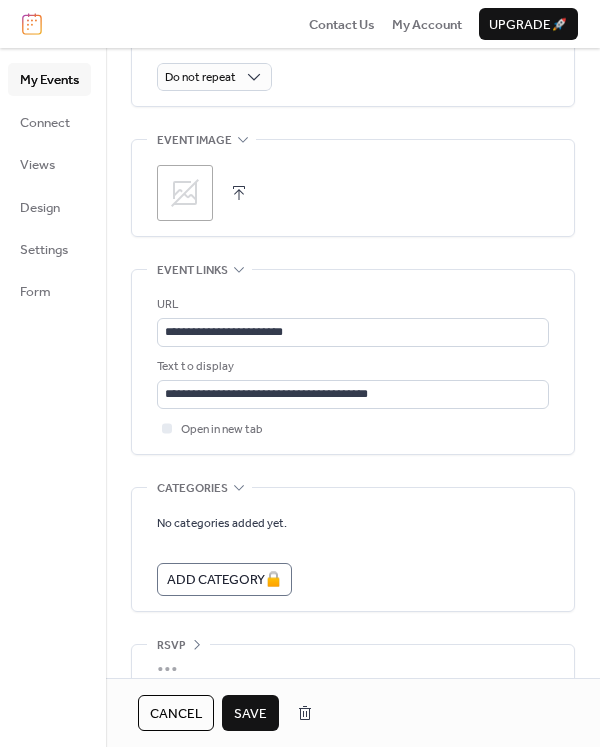 type on "**********" 